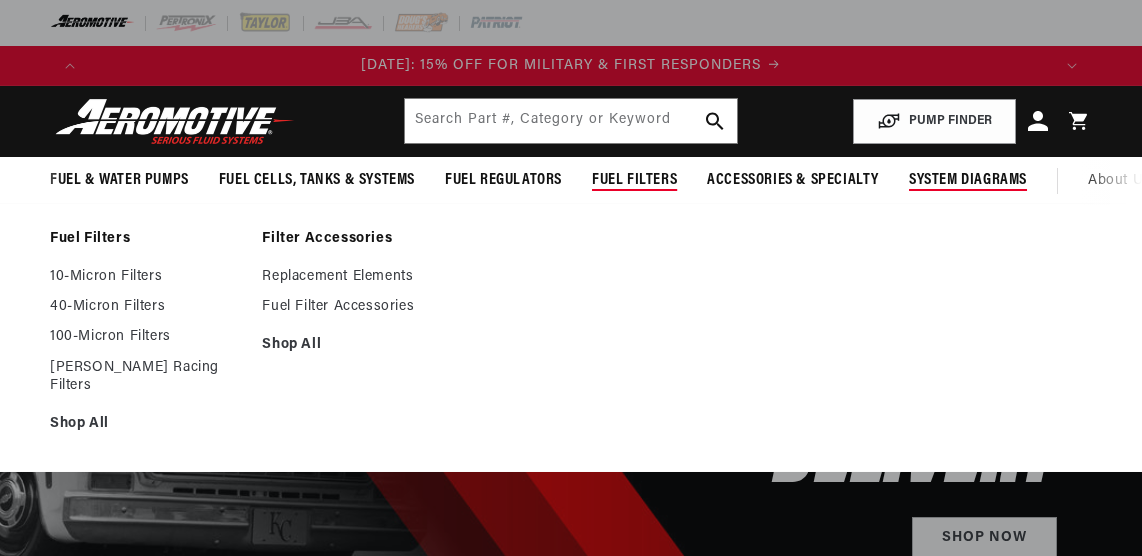 scroll, scrollTop: 0, scrollLeft: 0, axis: both 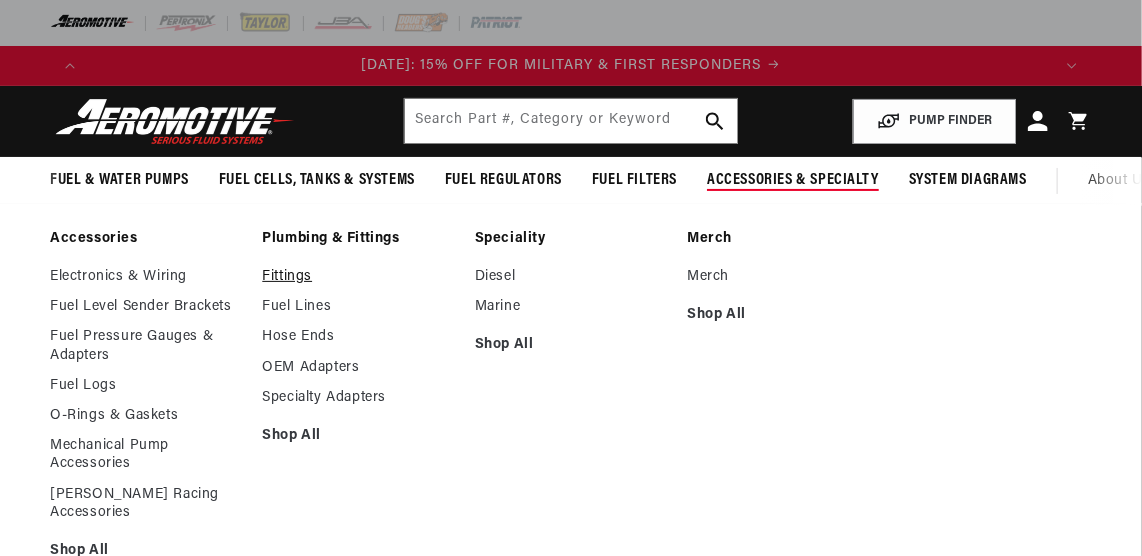 drag, startPoint x: 880, startPoint y: 184, endPoint x: 289, endPoint y: 298, distance: 601.89453 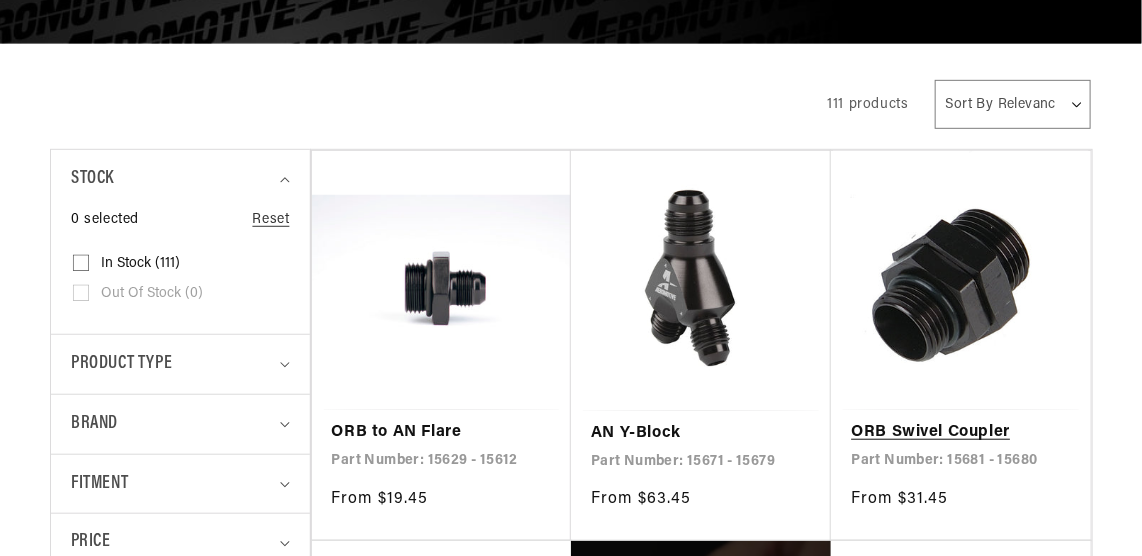 scroll, scrollTop: 454, scrollLeft: 0, axis: vertical 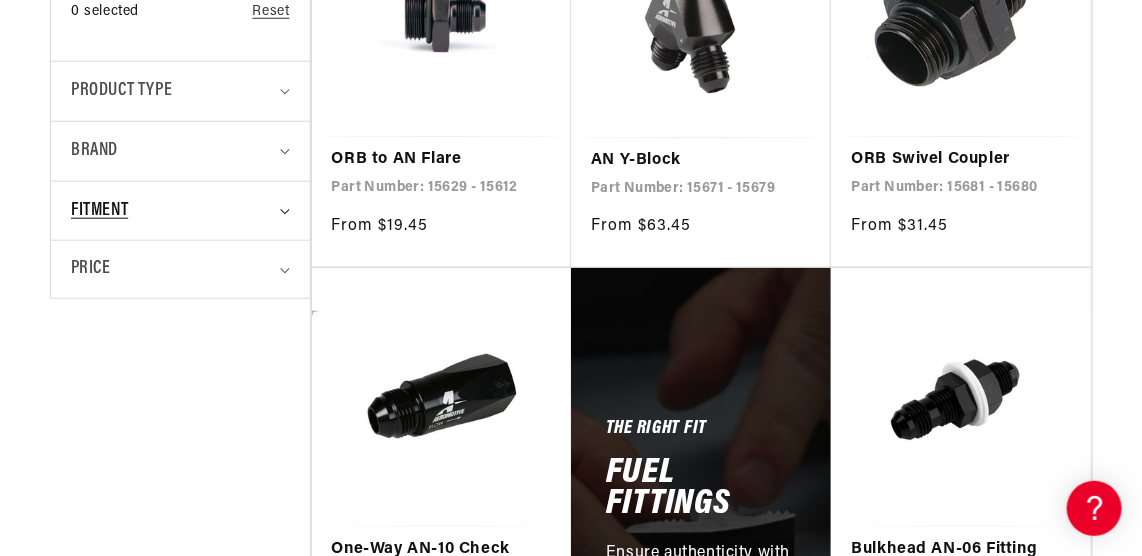 click 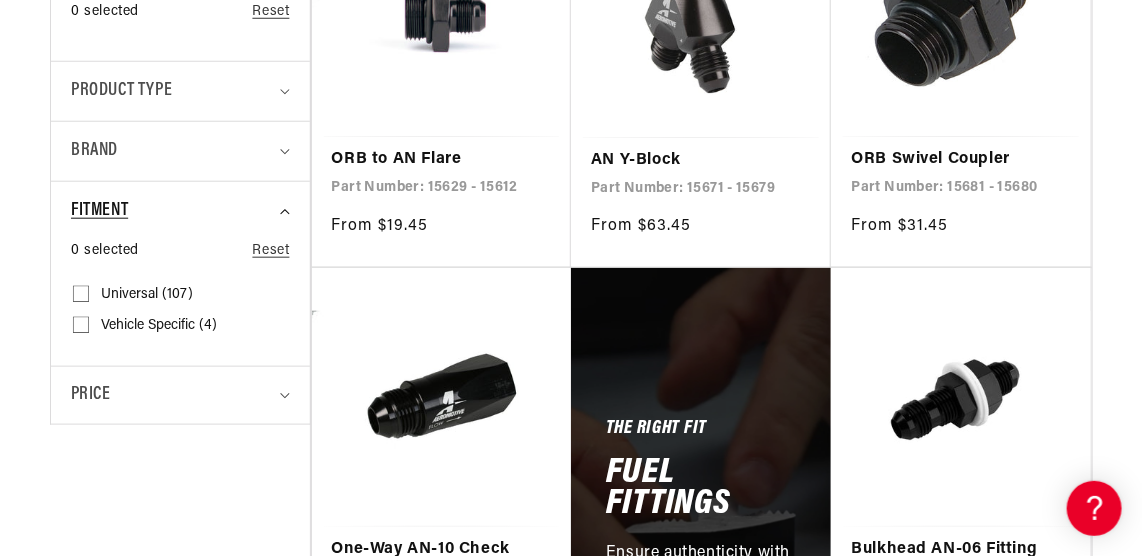 click 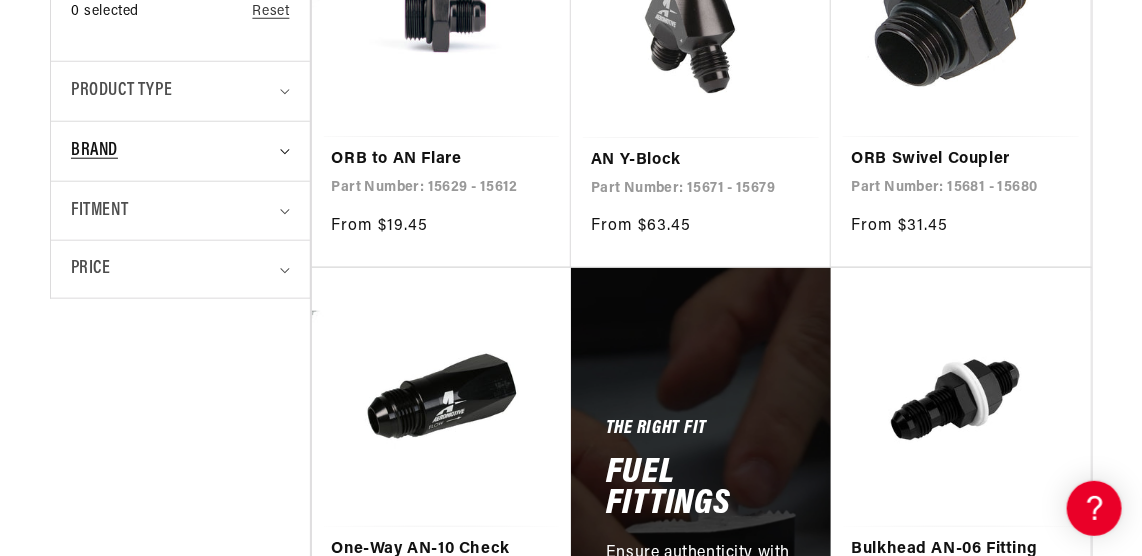 click 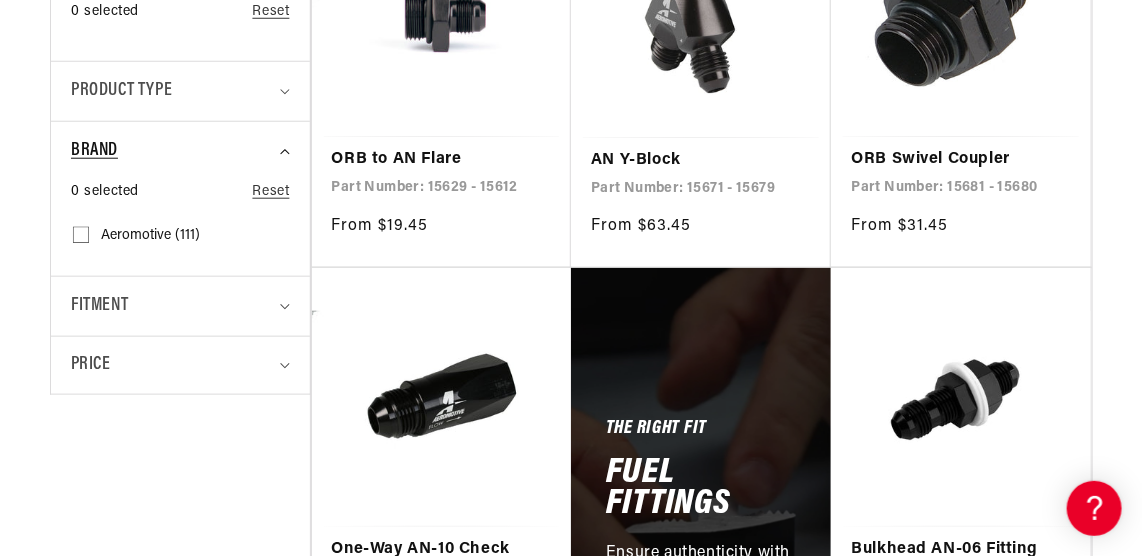 click 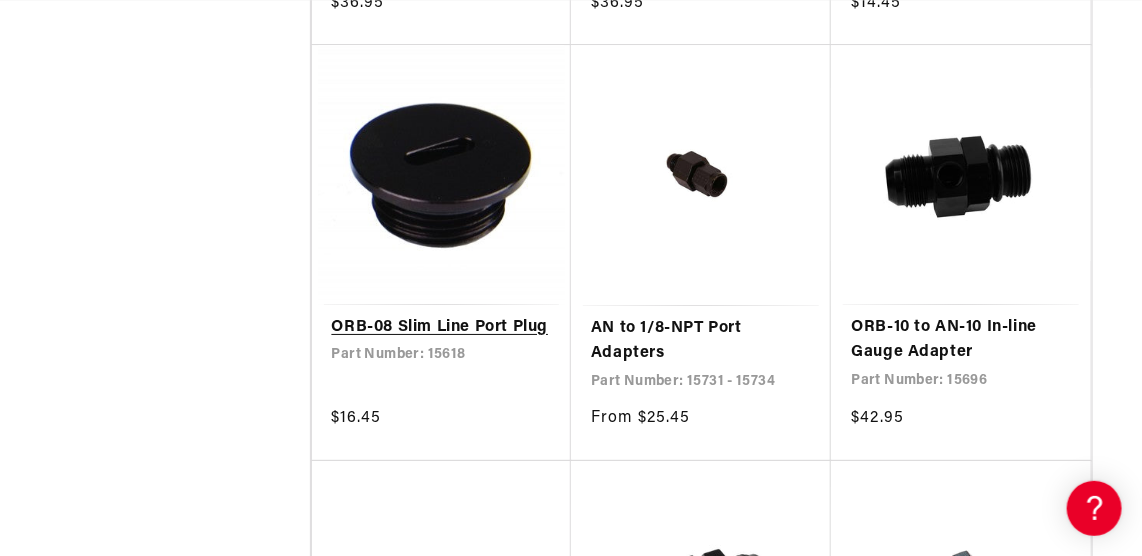 click on "ORB-08 Slim Line Port Plug" at bounding box center [441, 328] 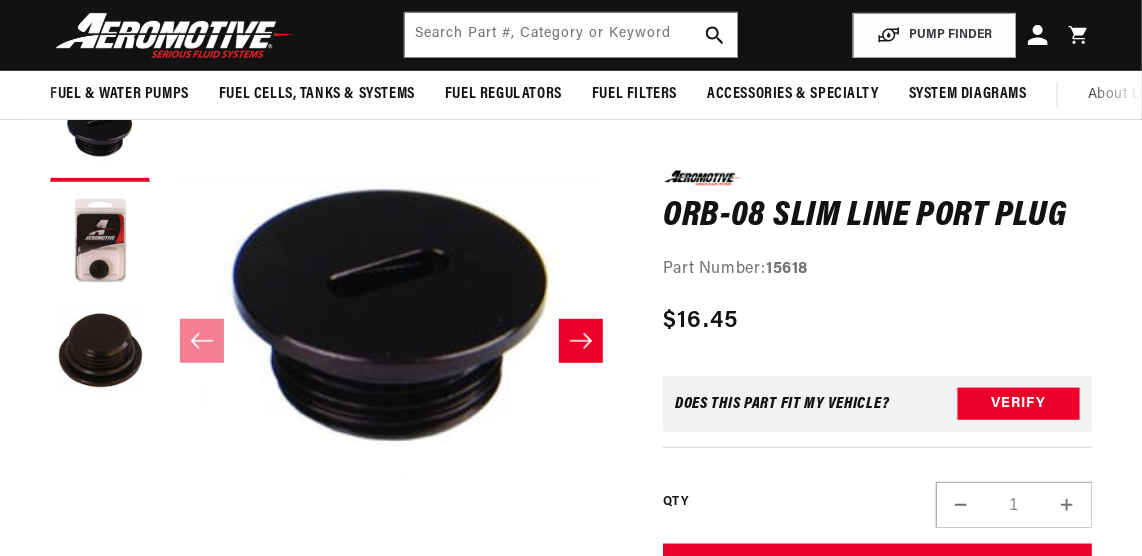 scroll, scrollTop: 181, scrollLeft: 0, axis: vertical 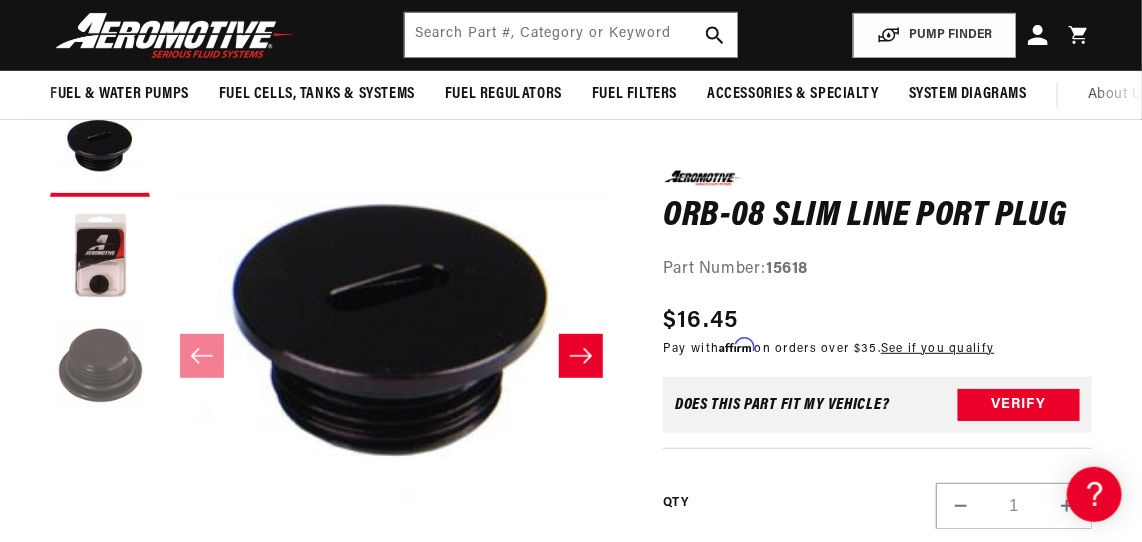 click at bounding box center [100, 367] 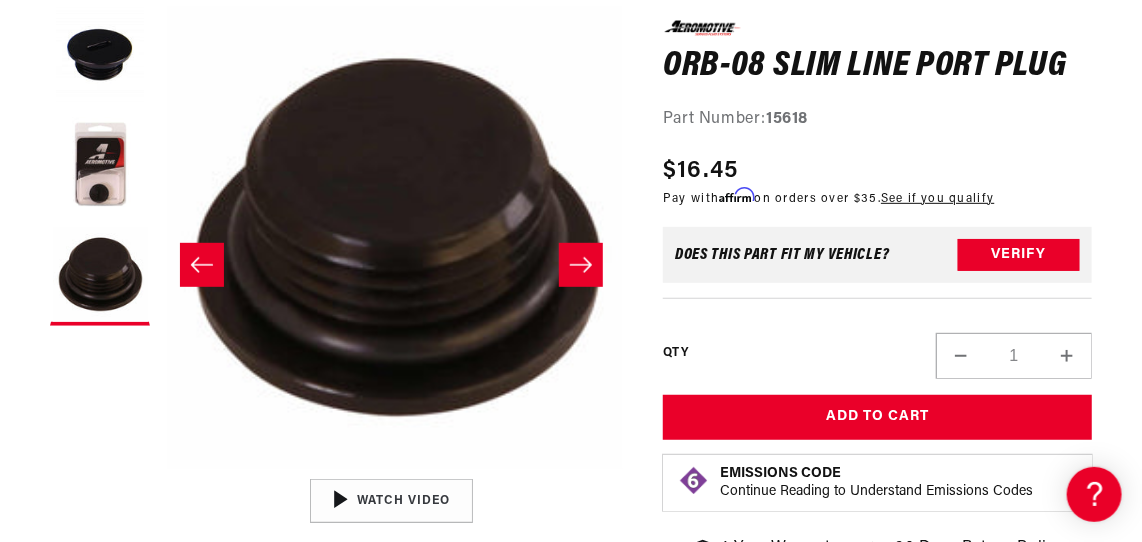 scroll, scrollTop: 0, scrollLeft: 1794, axis: horizontal 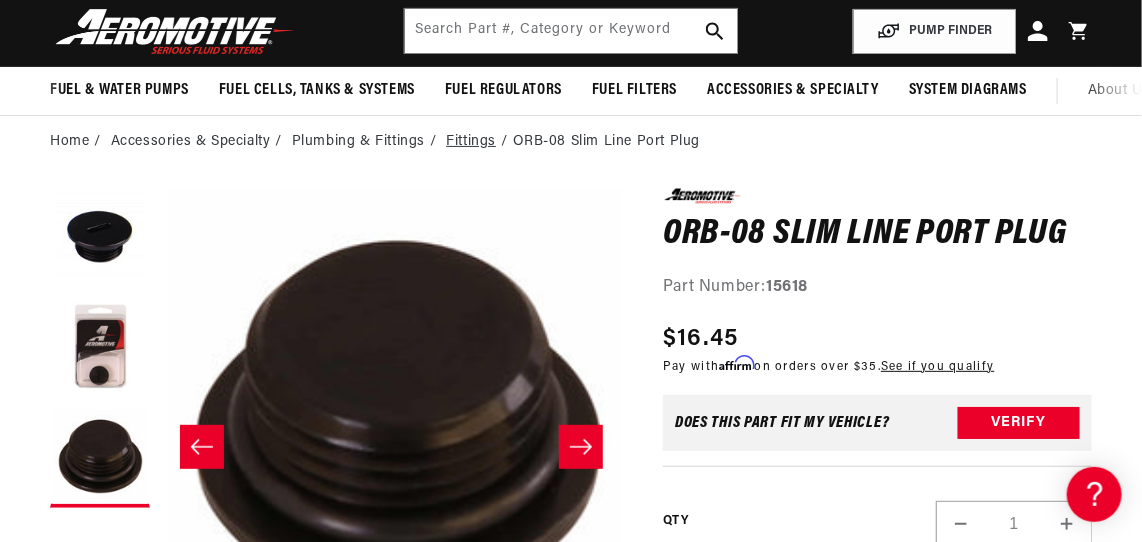 click on "Fittings" at bounding box center [471, 142] 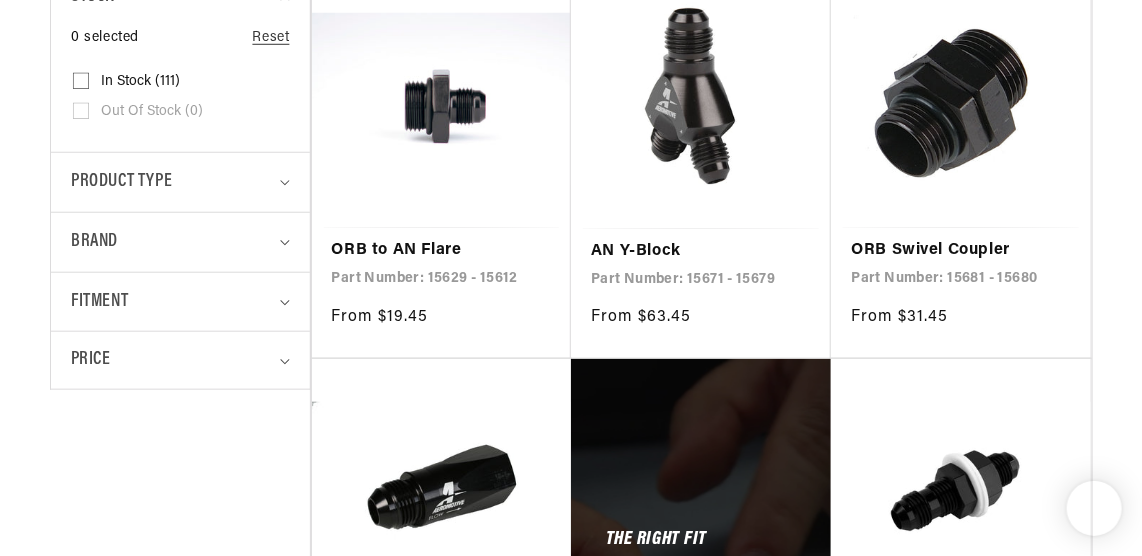scroll, scrollTop: 545, scrollLeft: 0, axis: vertical 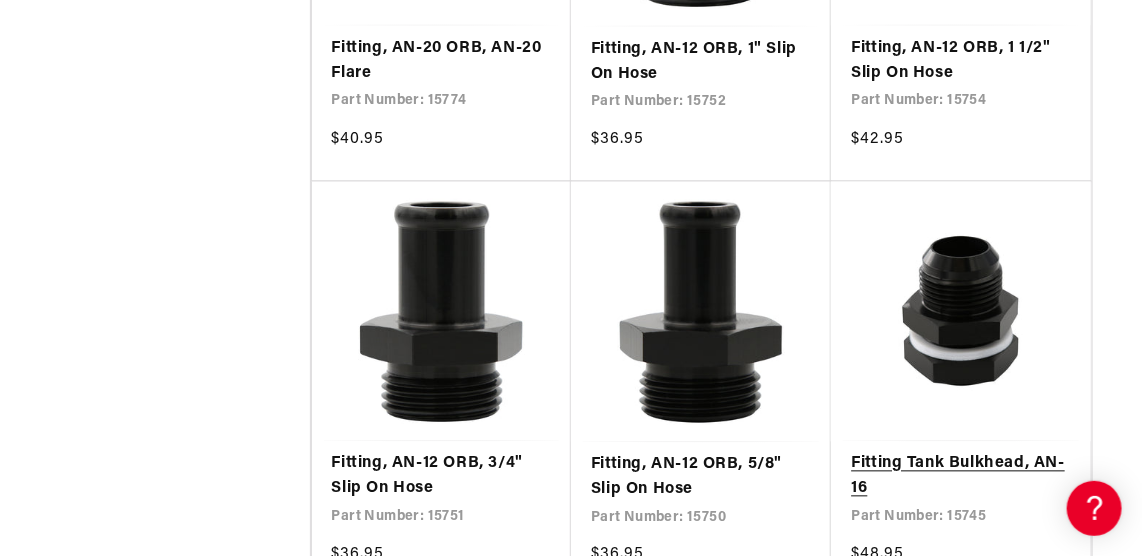 click on "Fitting Tank Bulkhead, AN-16" at bounding box center [960, 477] 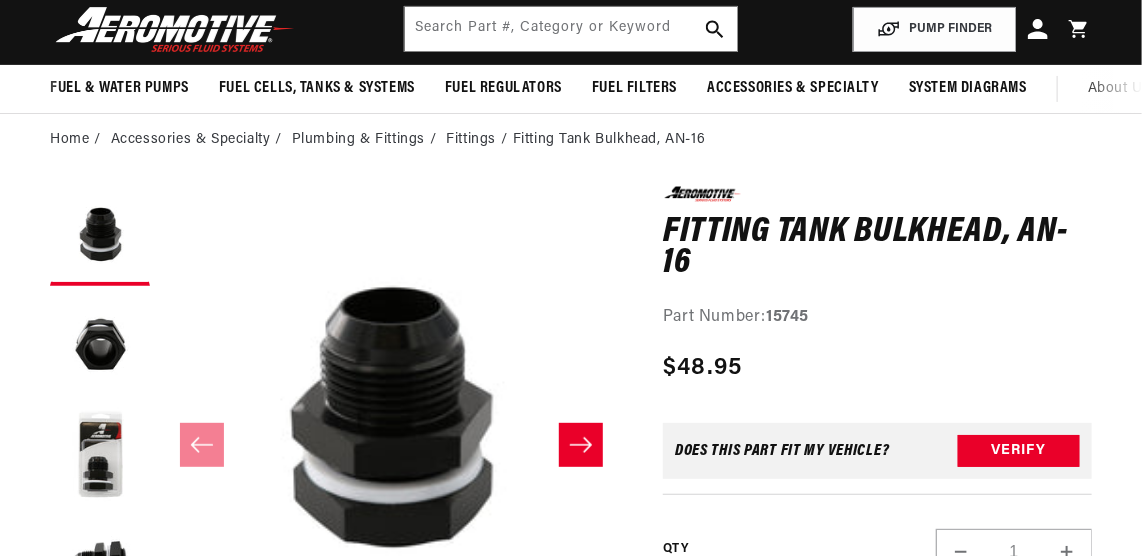 scroll, scrollTop: 181, scrollLeft: 0, axis: vertical 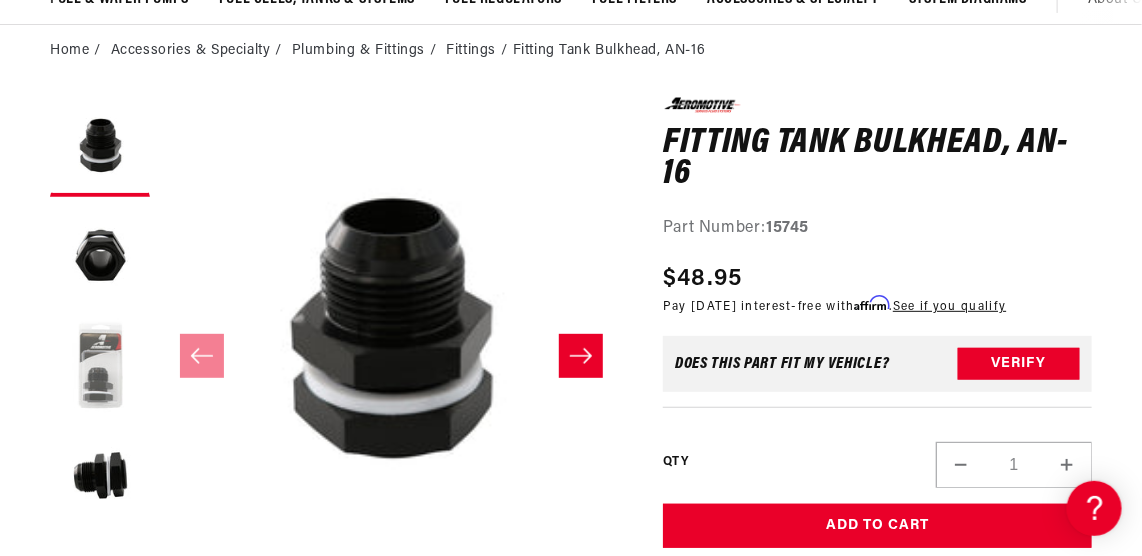 click at bounding box center [100, 367] 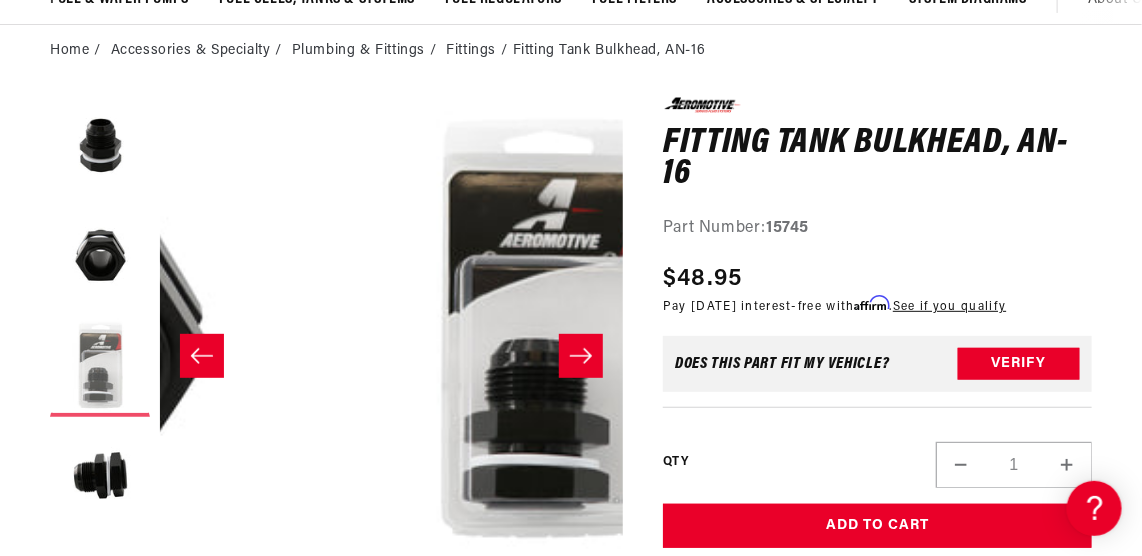 scroll, scrollTop: 0, scrollLeft: 919, axis: horizontal 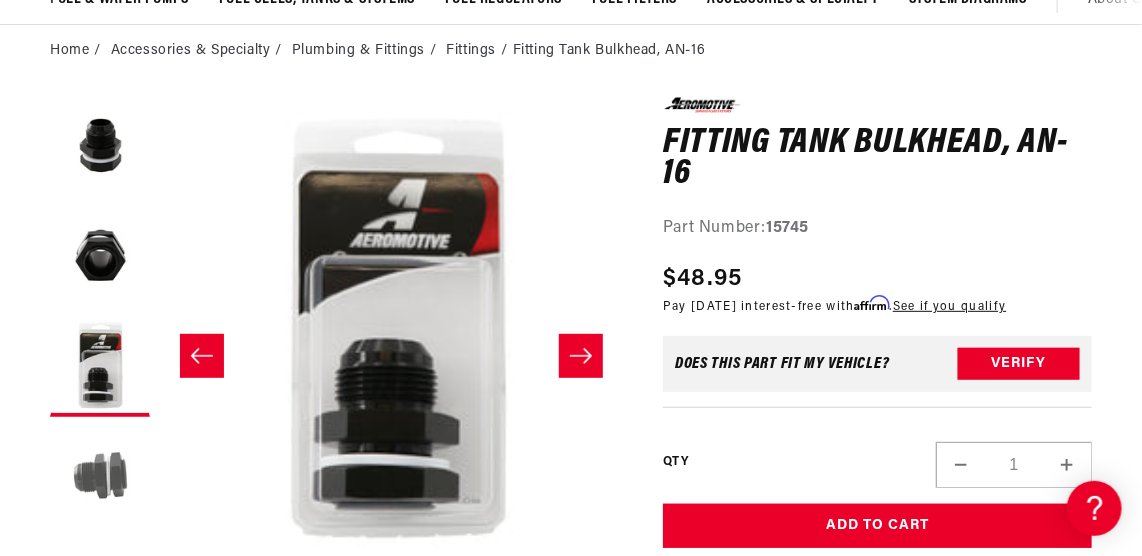 click at bounding box center (100, 477) 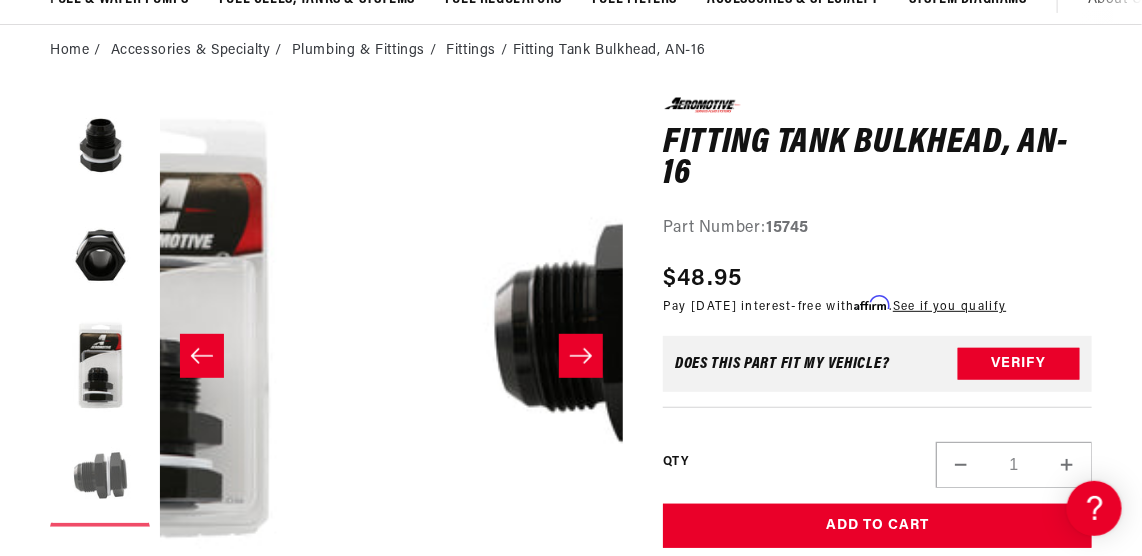 scroll, scrollTop: 0, scrollLeft: 1379, axis: horizontal 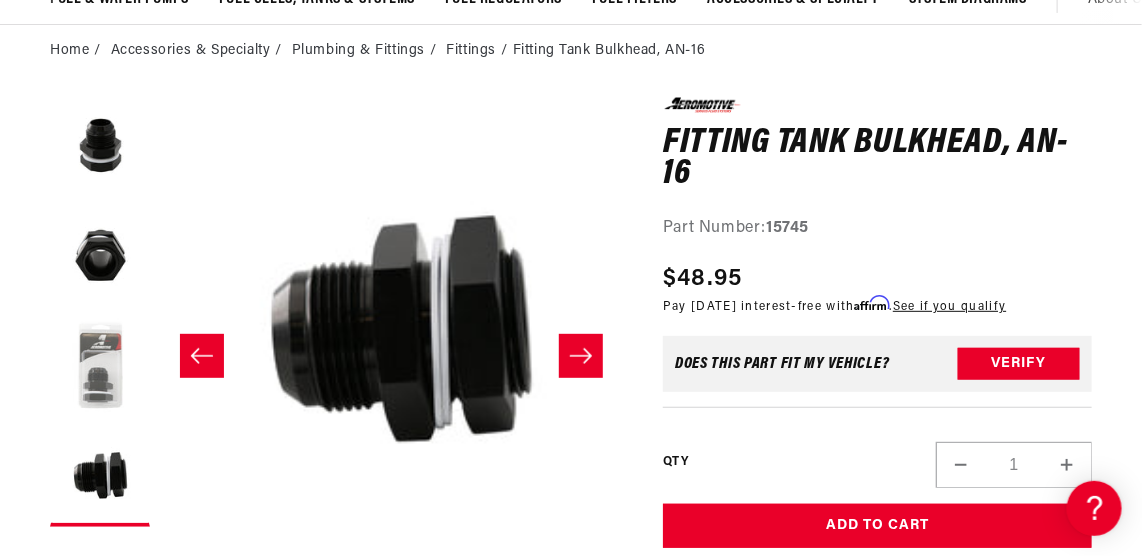 click at bounding box center (100, 367) 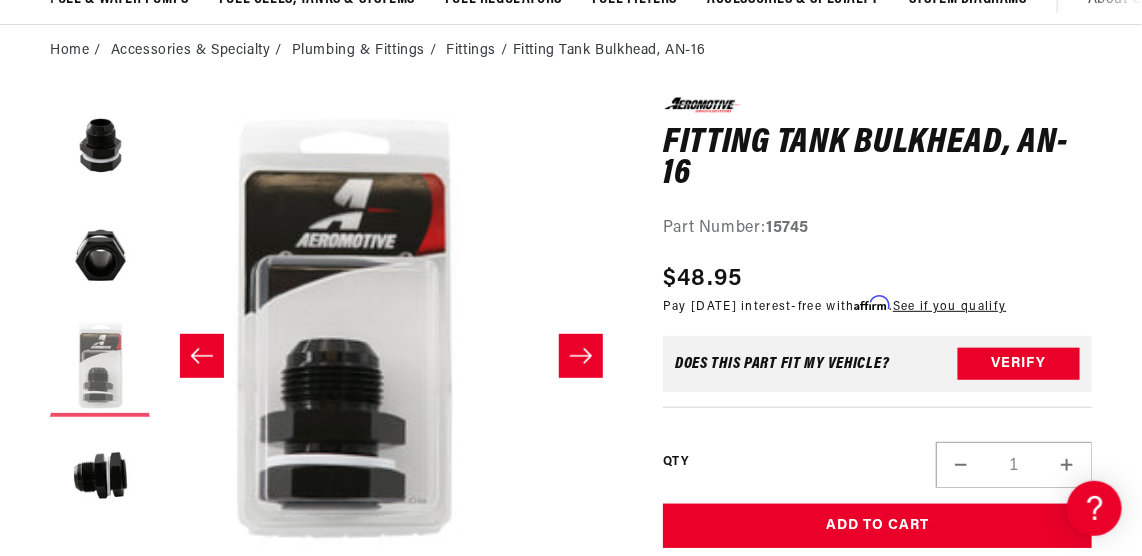 scroll, scrollTop: 0, scrollLeft: 919, axis: horizontal 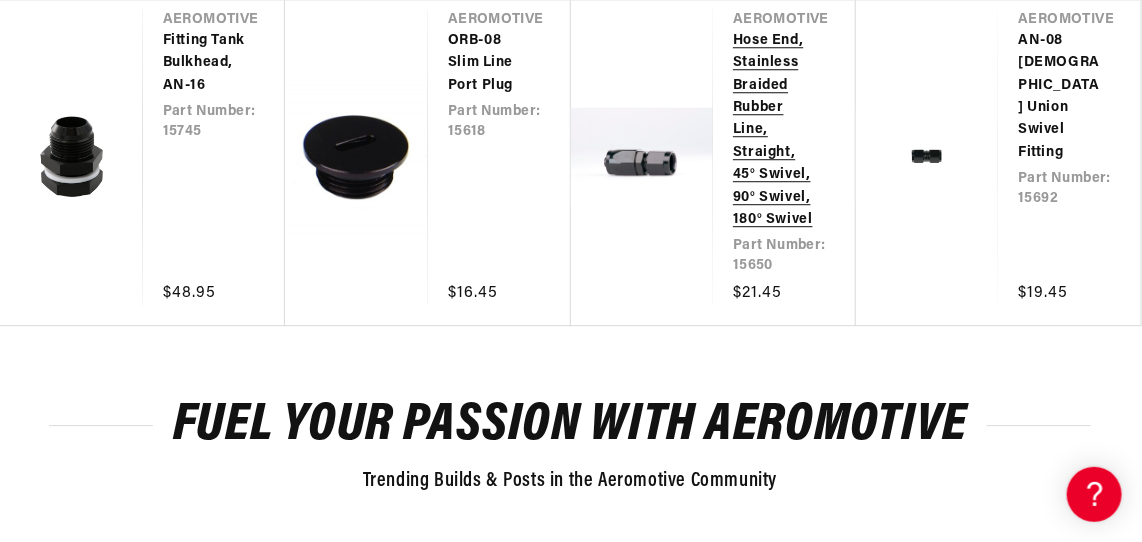 click on "Hose End, Stainless Braided Rubber Line, Straight, 45° Swivel, 90° Swivel, 180° Swivel" at bounding box center [774, 131] 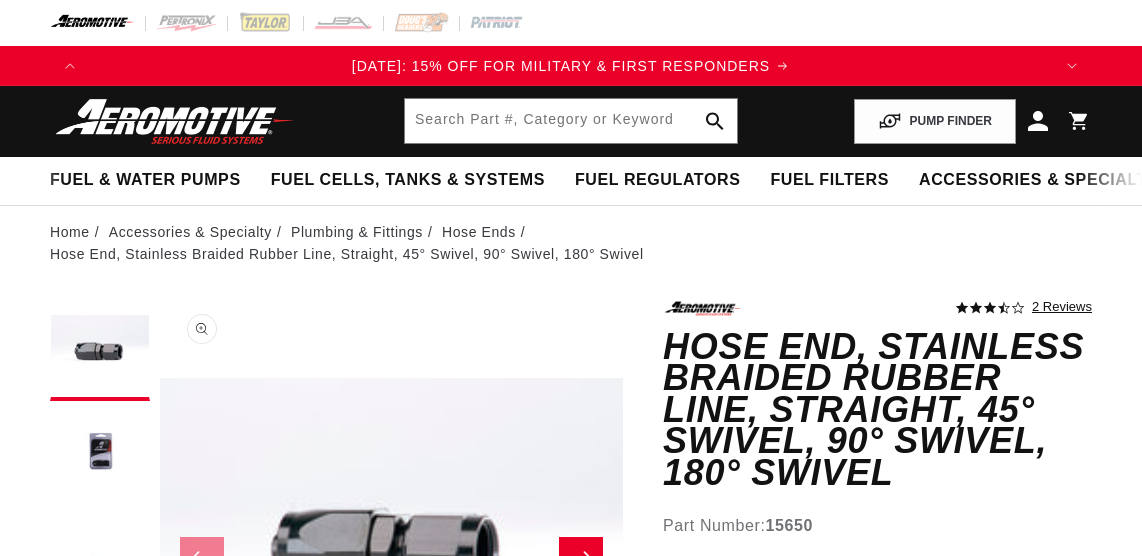 scroll, scrollTop: 181, scrollLeft: 0, axis: vertical 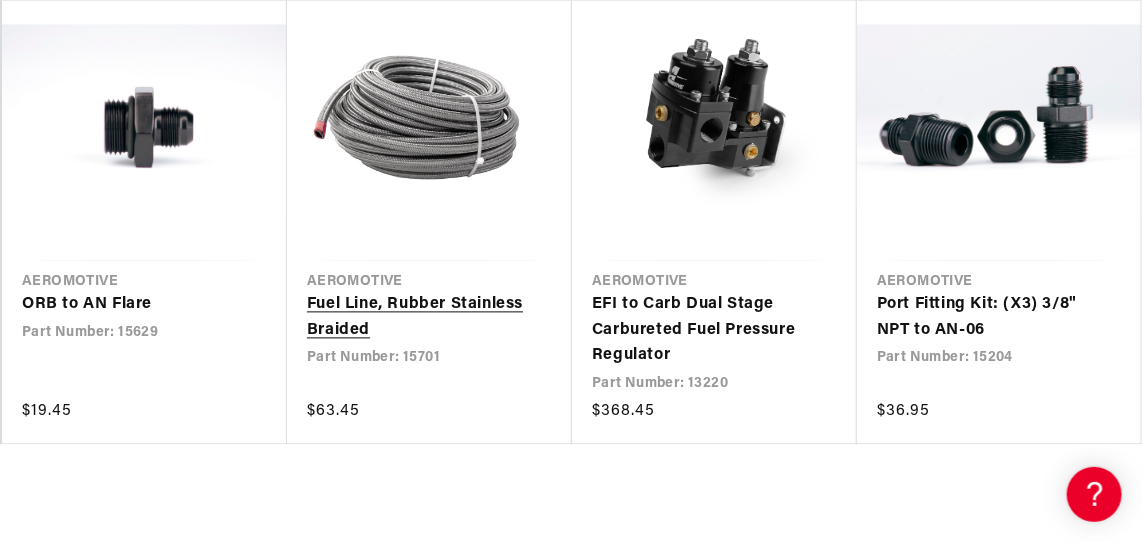 click on "Fuel Line, Rubber Stainless Braided" at bounding box center (419, 317) 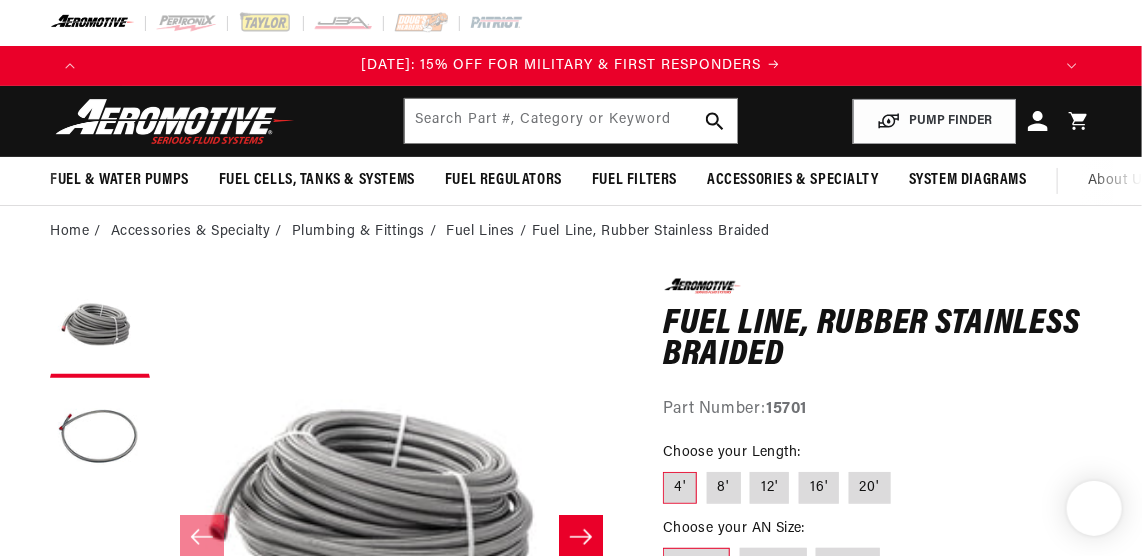 scroll, scrollTop: 219, scrollLeft: 0, axis: vertical 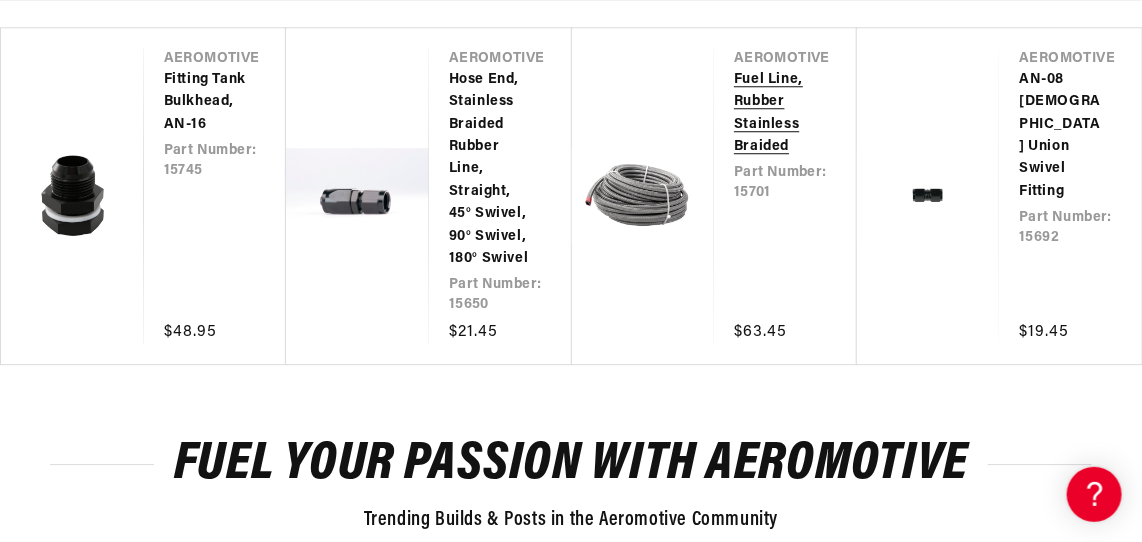 click on "Fuel Line, Rubber Stainless Braided" at bounding box center [775, 114] 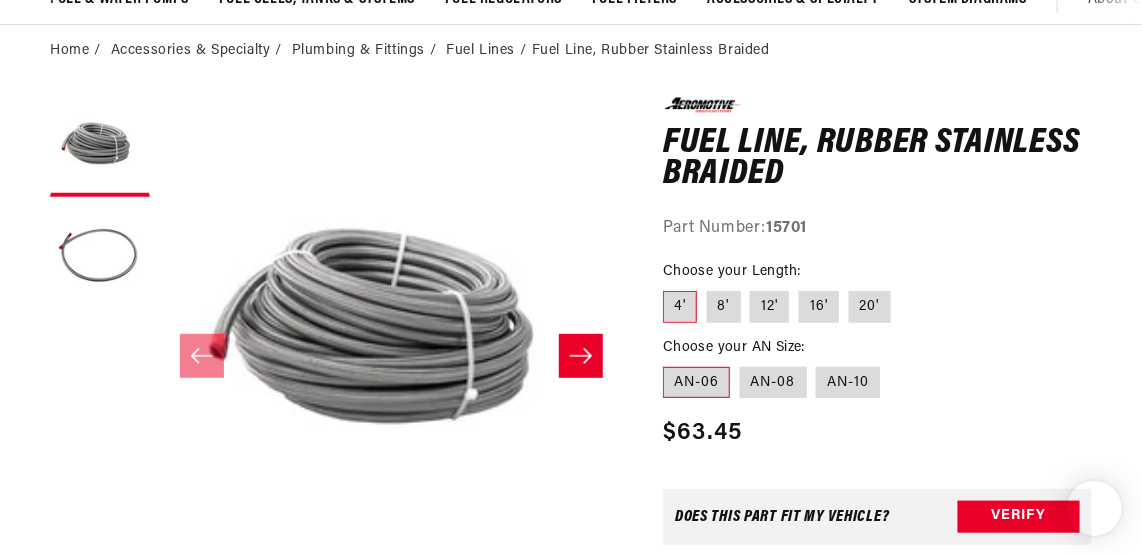 scroll, scrollTop: 181, scrollLeft: 0, axis: vertical 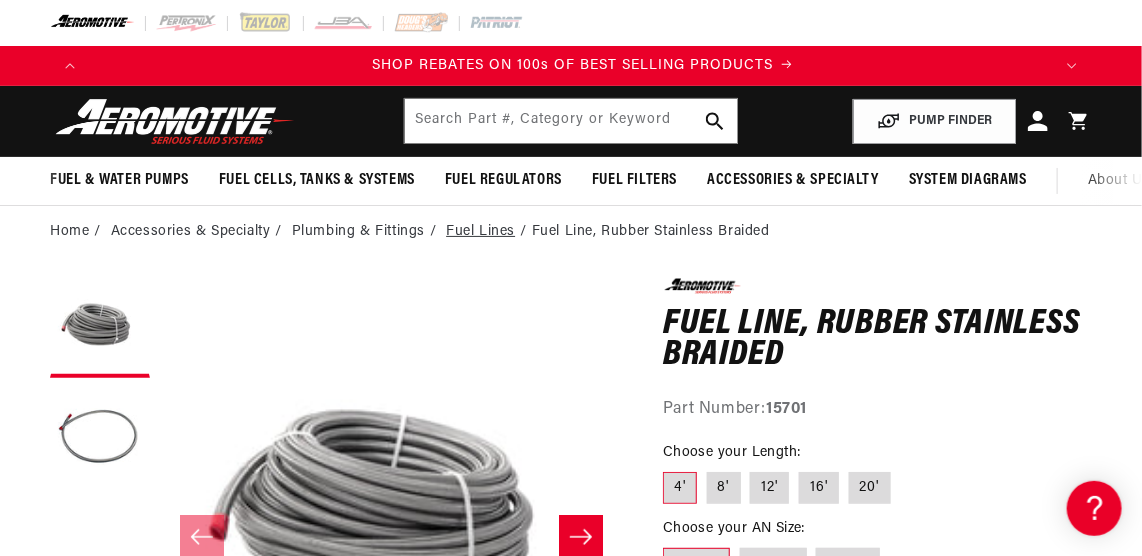 click on "Fuel Lines" at bounding box center [480, 232] 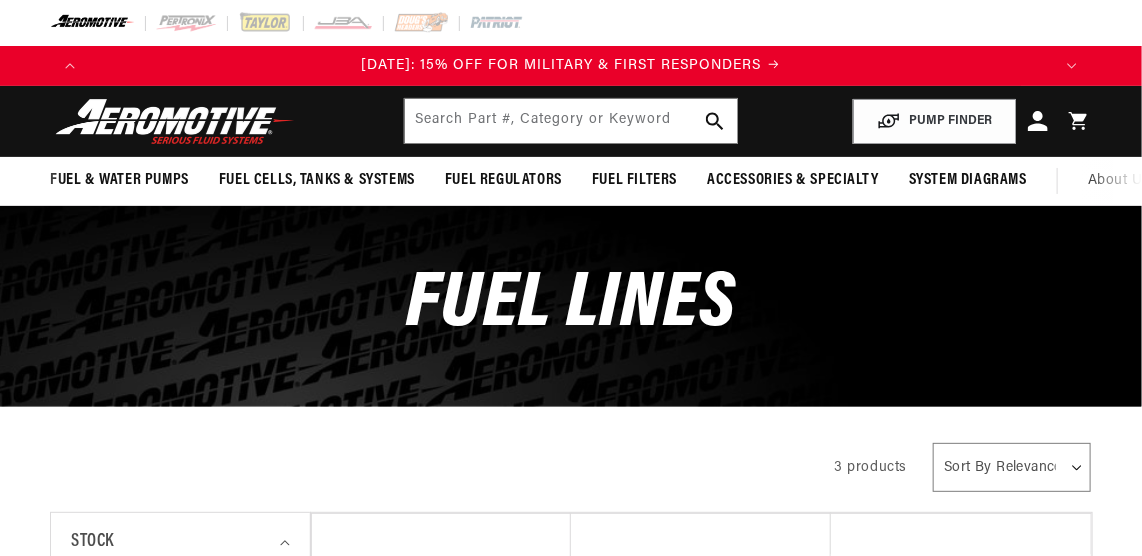 scroll, scrollTop: 272, scrollLeft: 0, axis: vertical 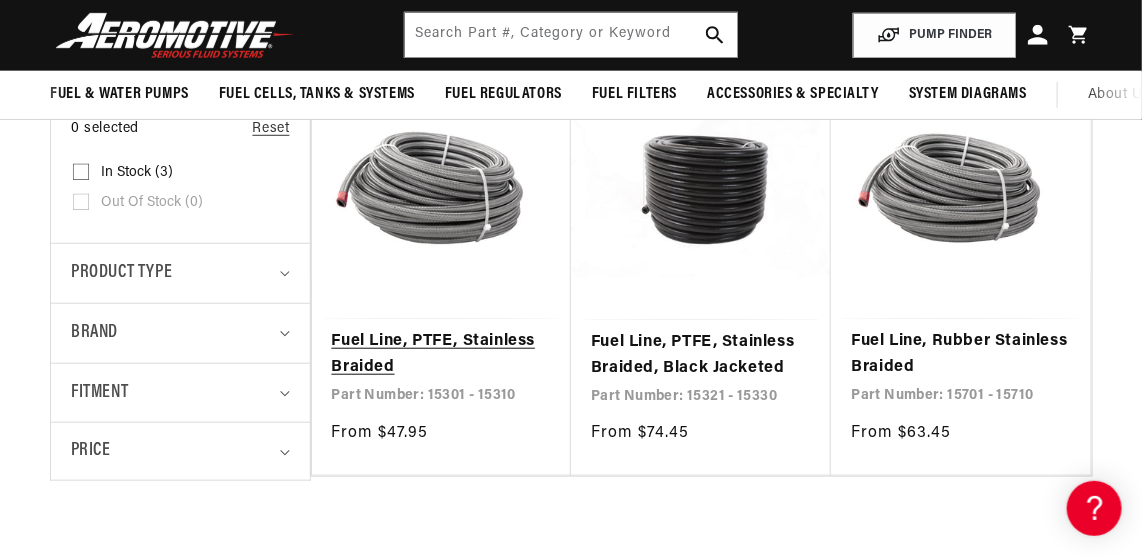 click on "Fuel Line, PTFE, Stainless Braided" at bounding box center [441, 354] 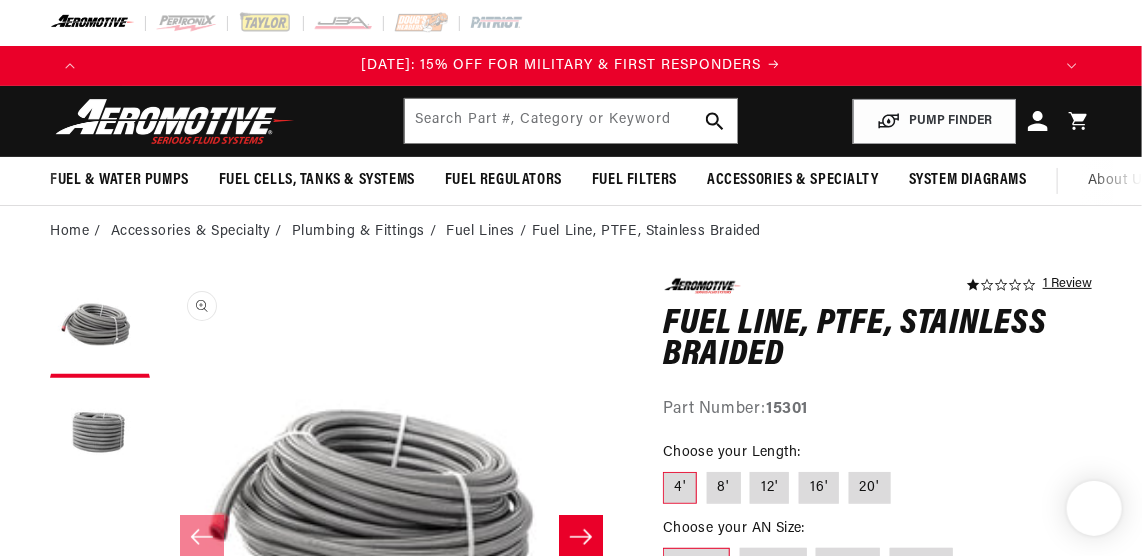 scroll, scrollTop: 181, scrollLeft: 0, axis: vertical 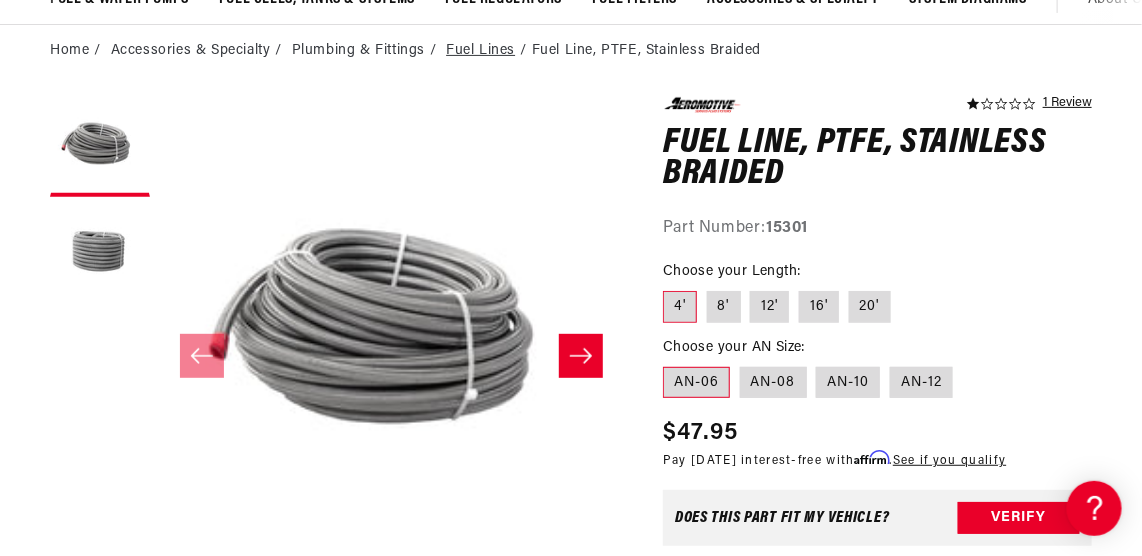 click on "Fuel Lines" at bounding box center [480, 51] 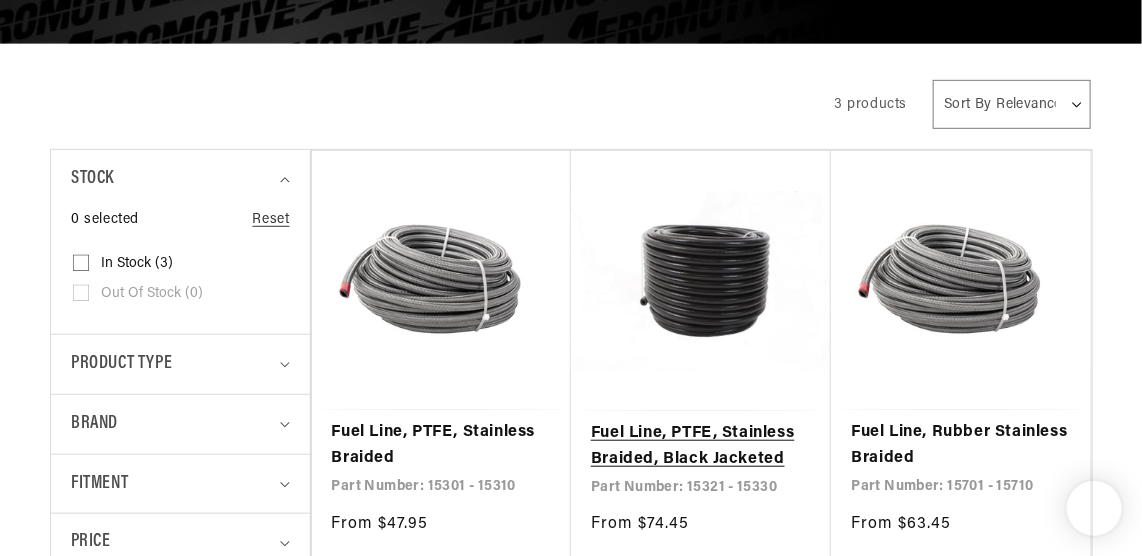 scroll, scrollTop: 454, scrollLeft: 0, axis: vertical 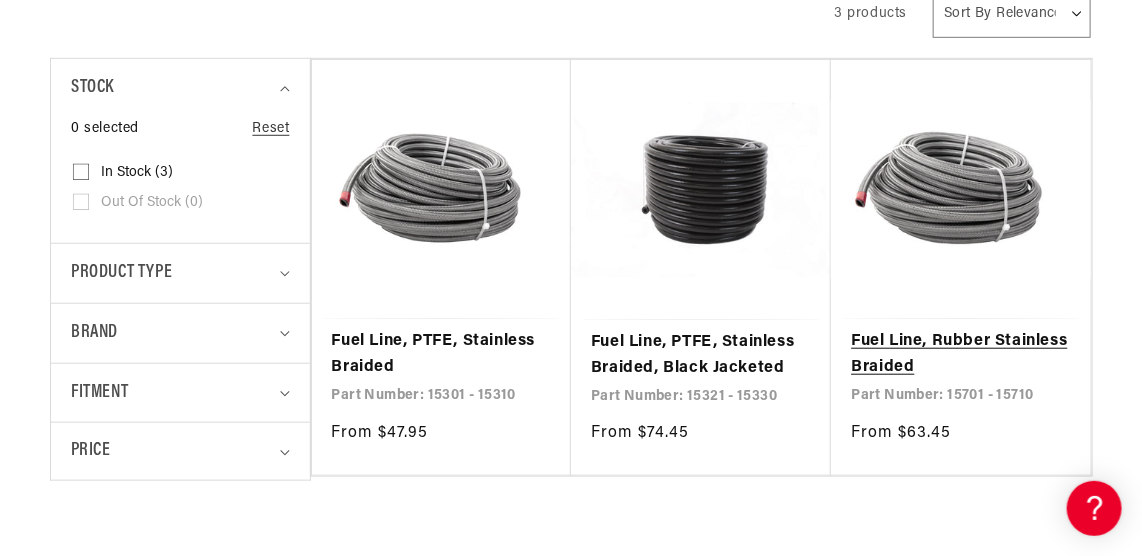 click on "Fuel Line, Rubber Stainless Braided" at bounding box center [960, 354] 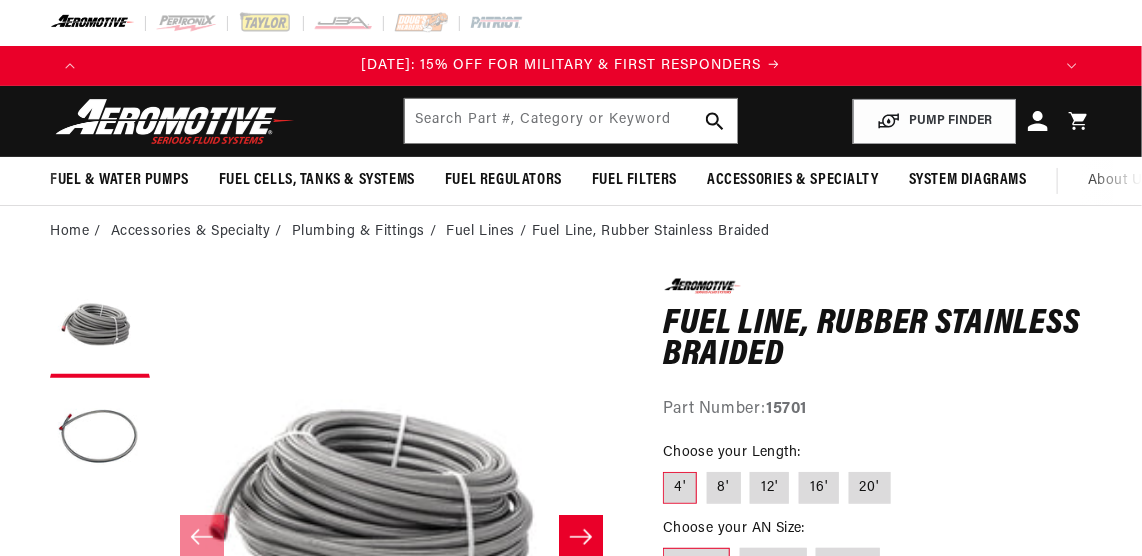 scroll, scrollTop: 272, scrollLeft: 0, axis: vertical 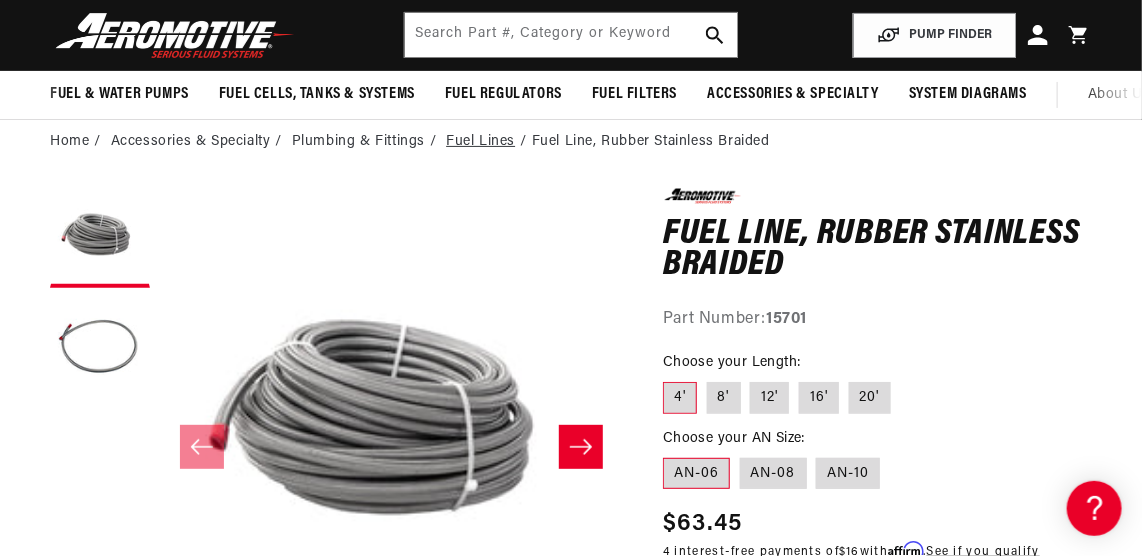 click on "Fuel Lines" at bounding box center (480, 142) 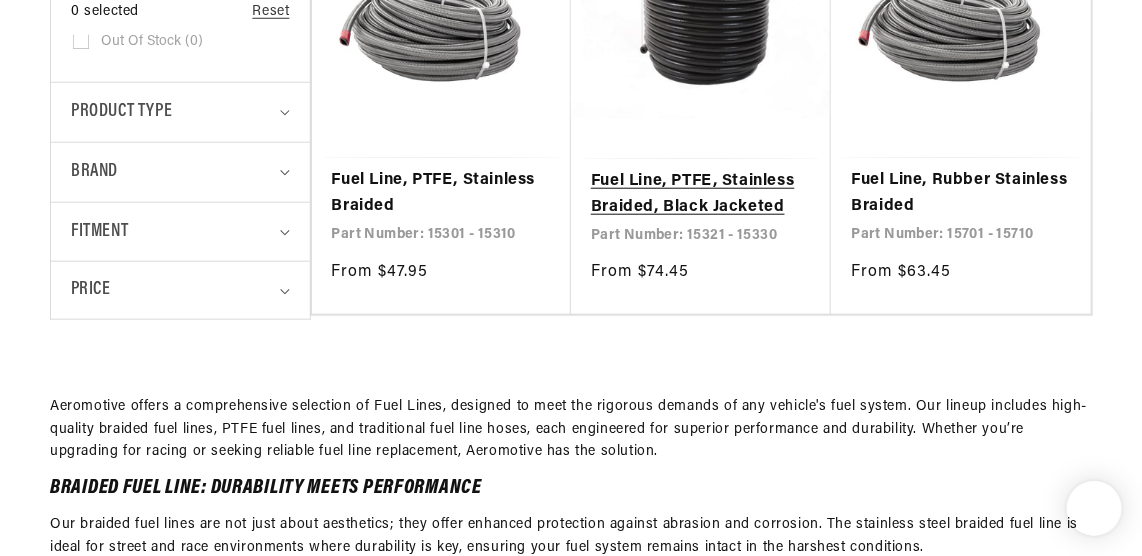 scroll, scrollTop: 636, scrollLeft: 0, axis: vertical 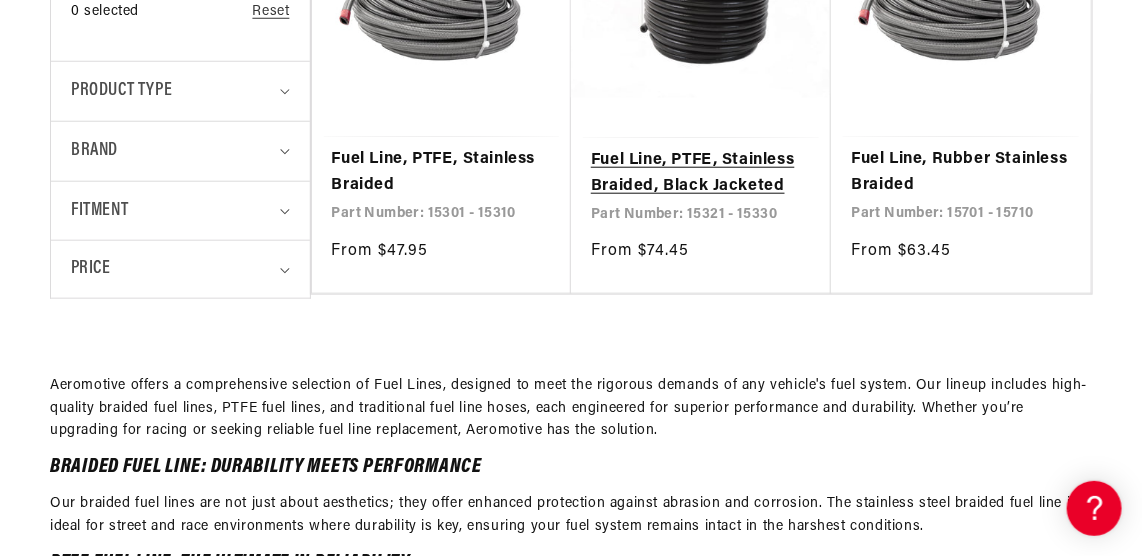 click on "Fuel Line, PTFE, Stainless Braided, Black Jacketed" at bounding box center (701, 173) 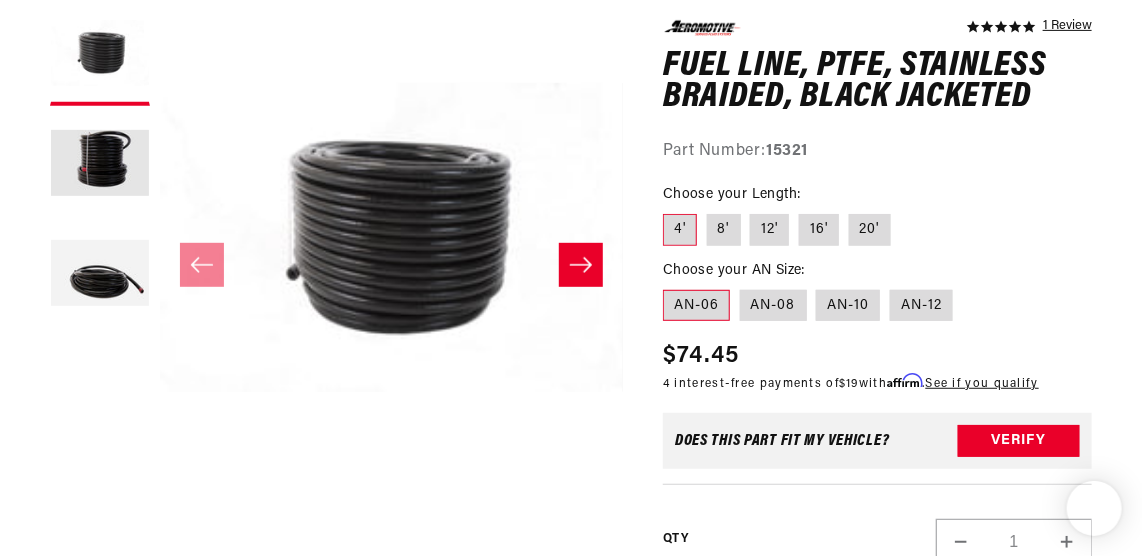 scroll, scrollTop: 272, scrollLeft: 0, axis: vertical 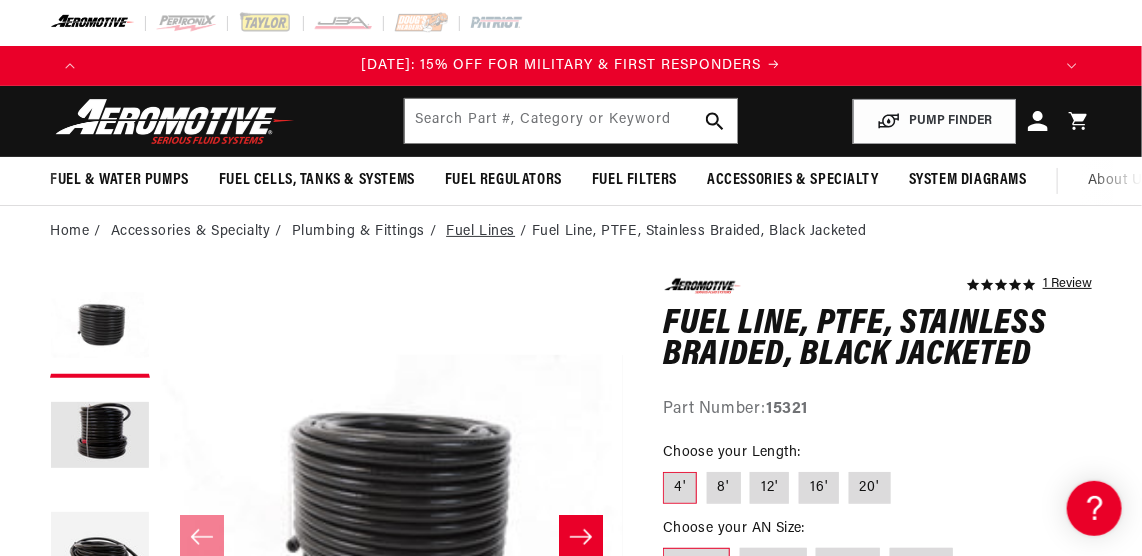 click on "Fuel Lines" at bounding box center [480, 232] 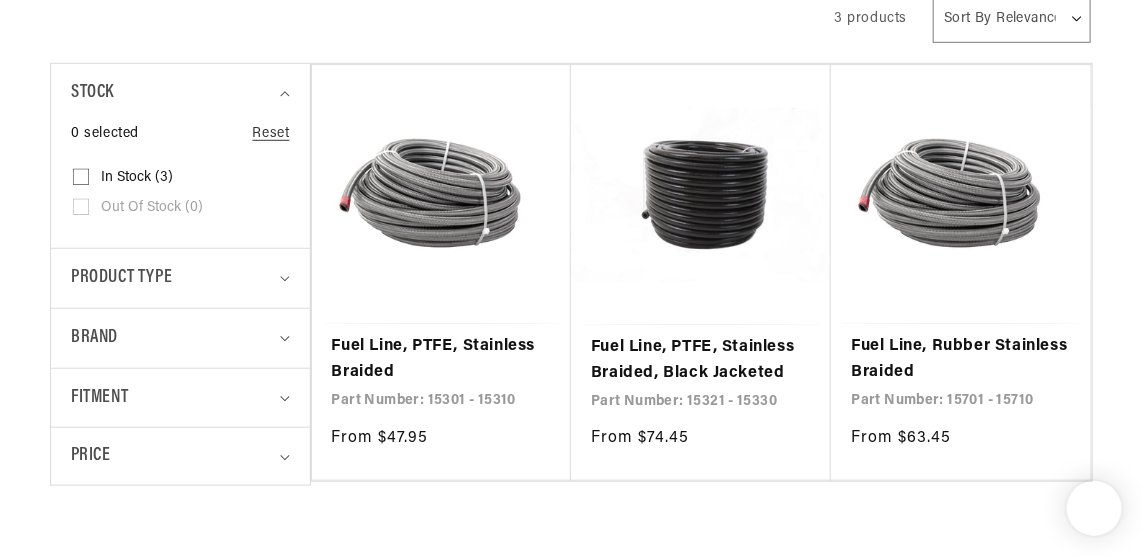 scroll, scrollTop: 454, scrollLeft: 0, axis: vertical 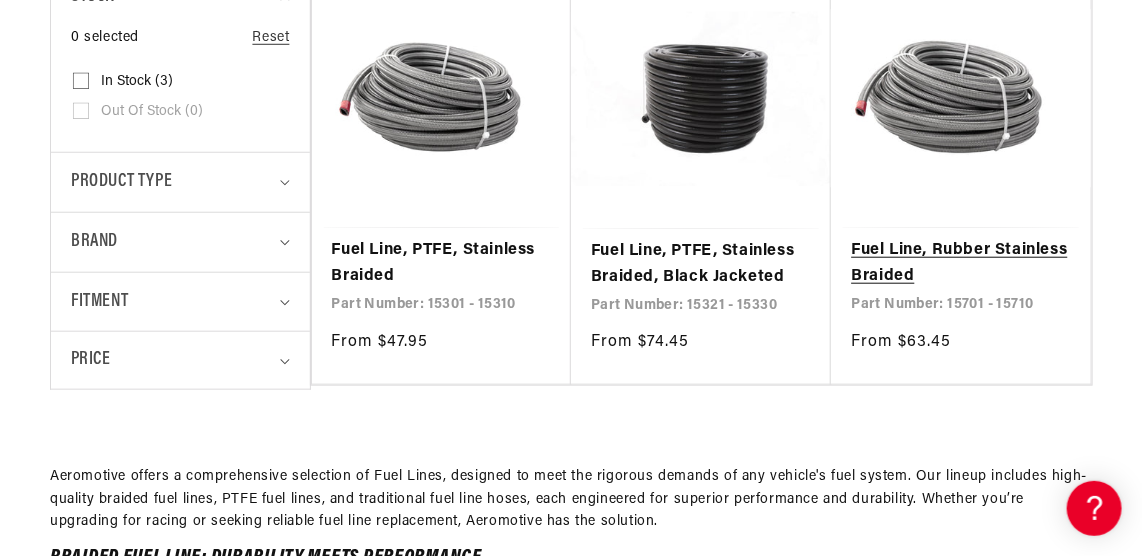 click on "Fuel Line, Rubber Stainless Braided" at bounding box center [960, 263] 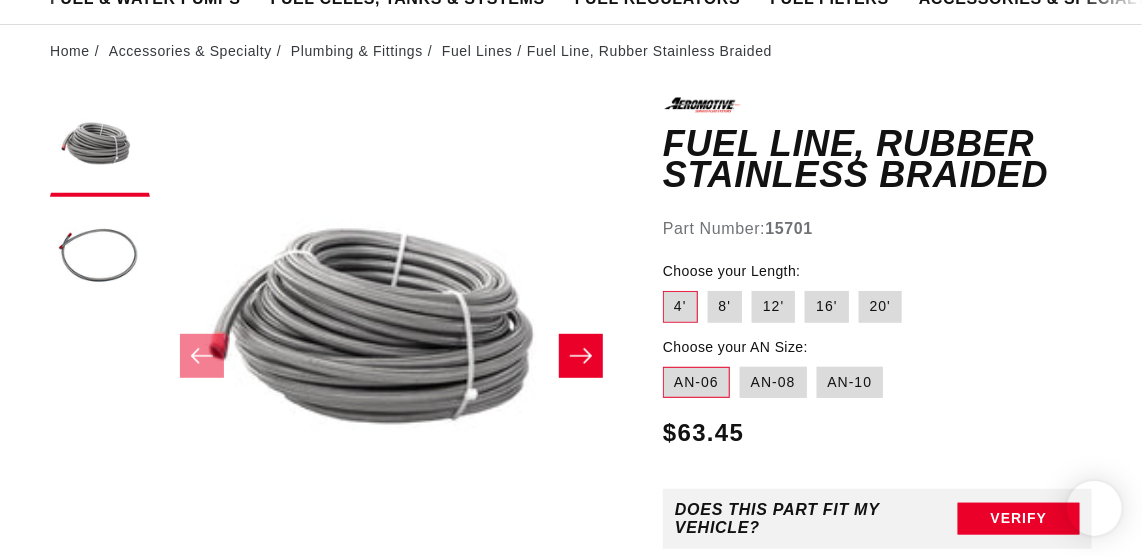 scroll, scrollTop: 181, scrollLeft: 0, axis: vertical 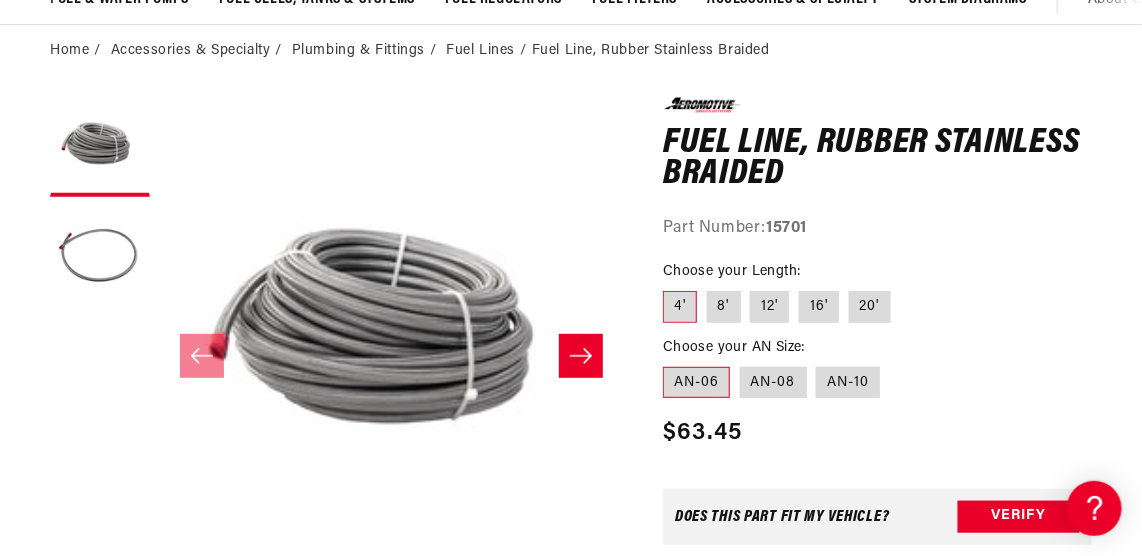 click on "4'" at bounding box center (680, 307) 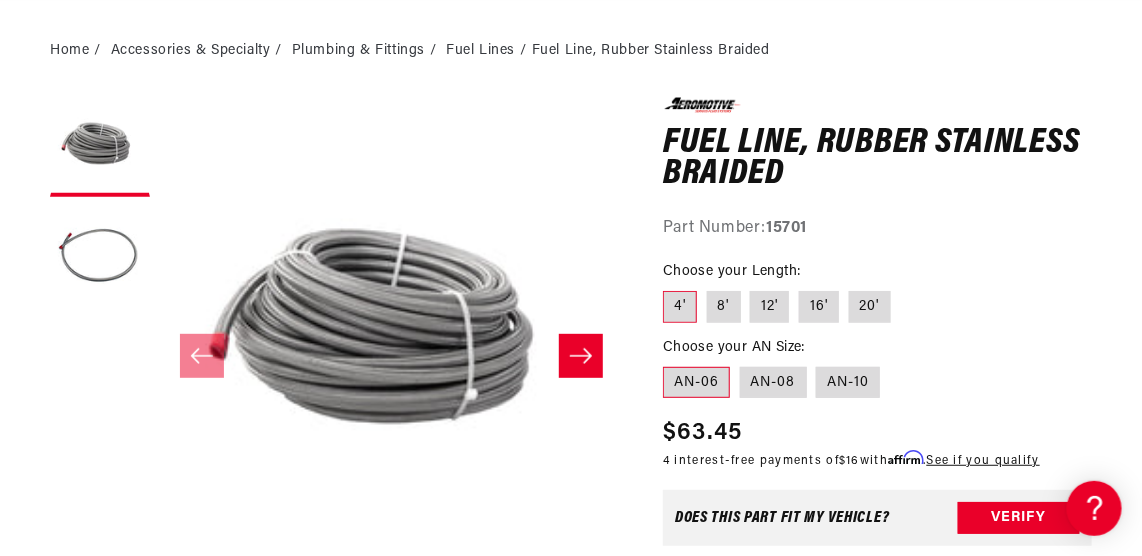 scroll, scrollTop: 272, scrollLeft: 0, axis: vertical 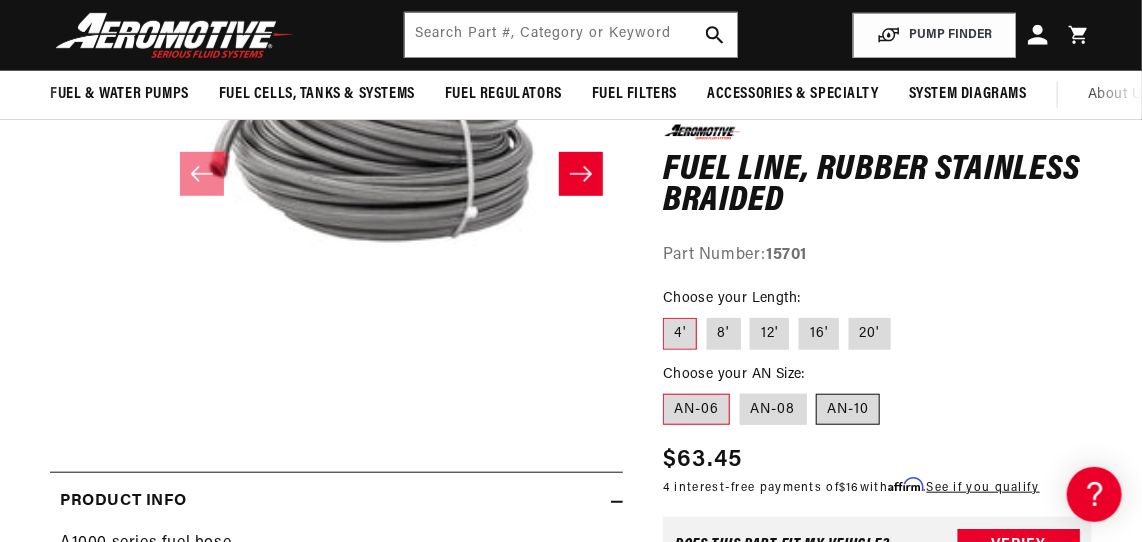 click on "AN-10" at bounding box center (848, 409) 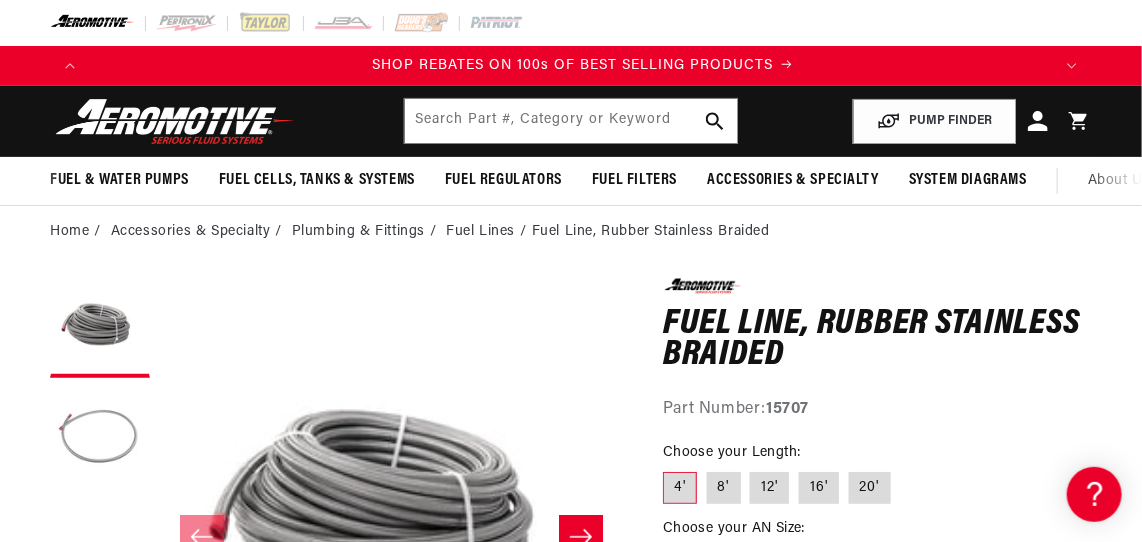 click at bounding box center [100, 438] 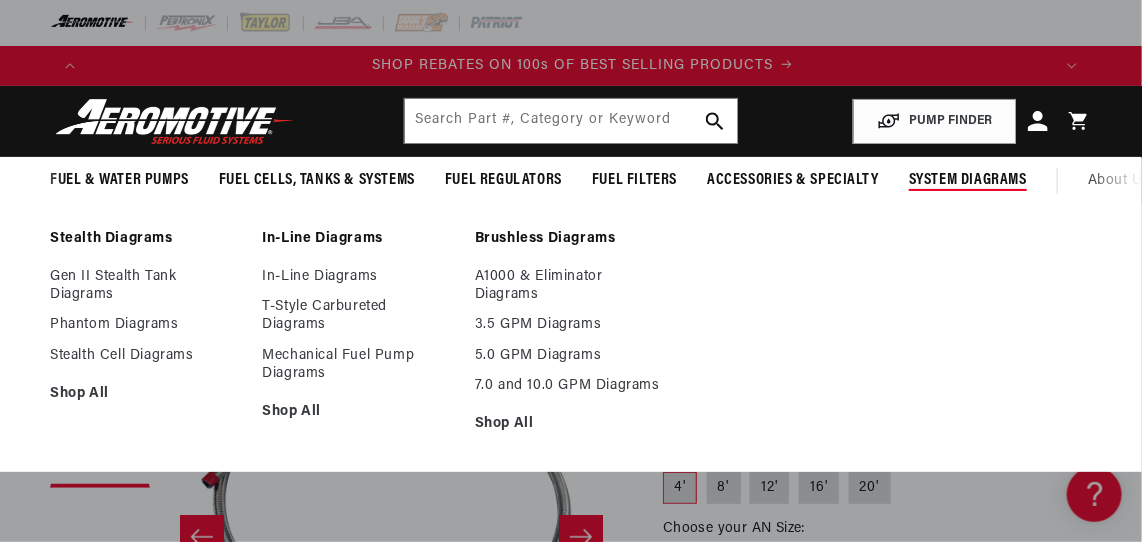 click on "System Diagrams" at bounding box center [968, 180] 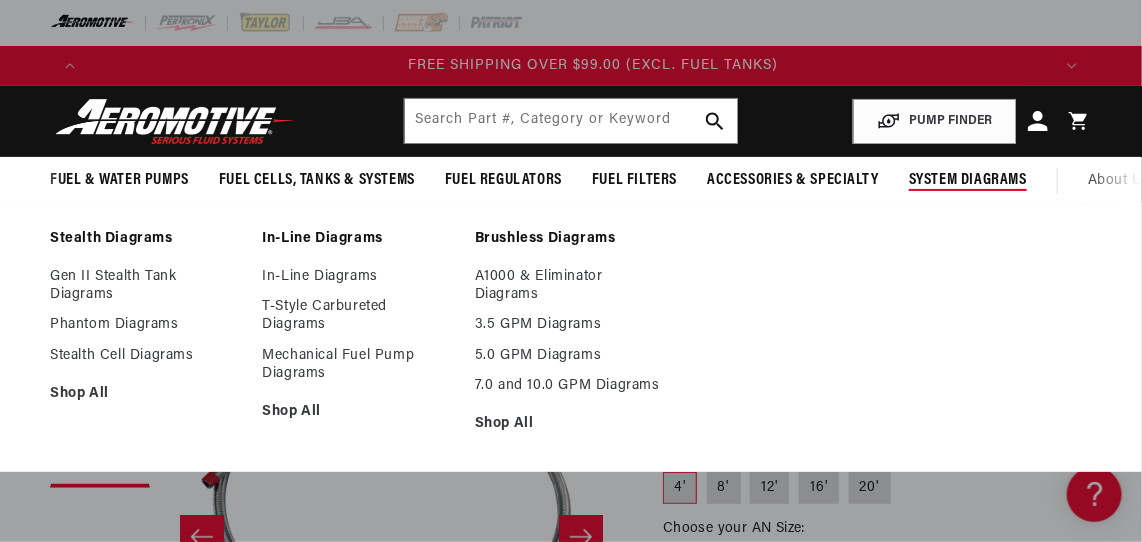 click on "System Diagrams" at bounding box center [968, 180] 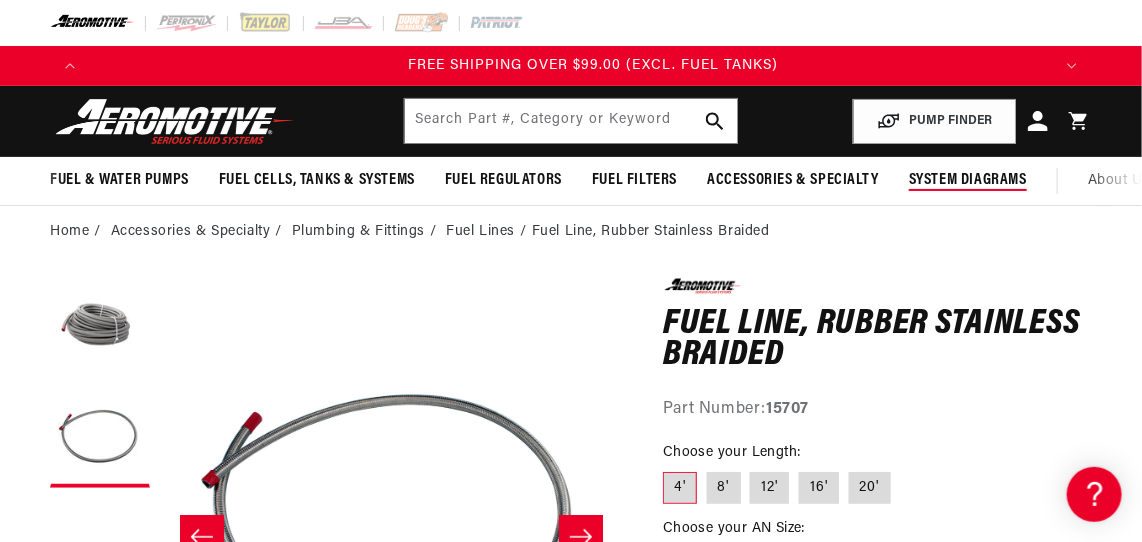 click on "System Diagrams" at bounding box center [968, 180] 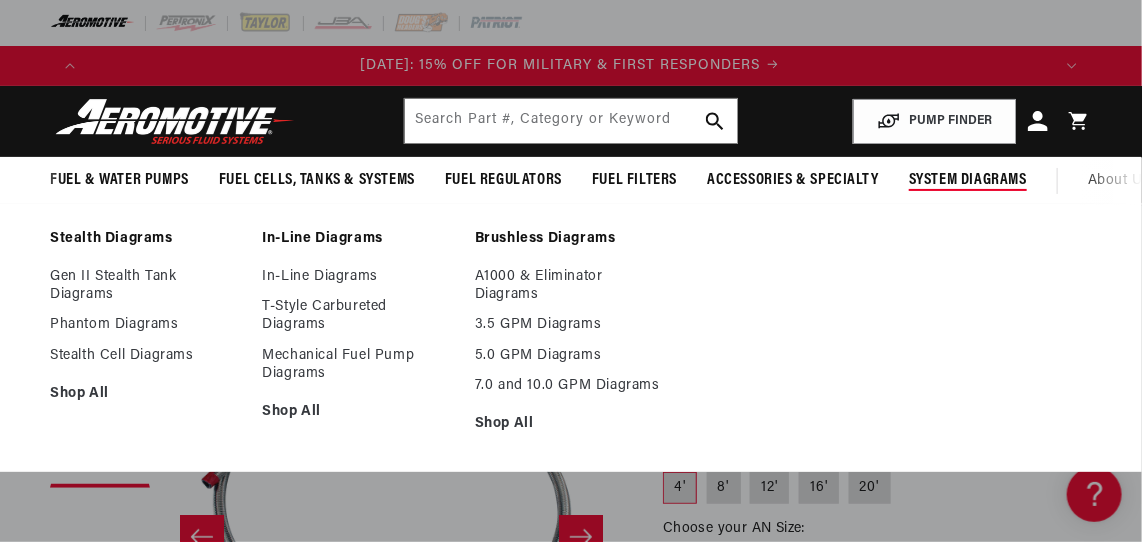 scroll, scrollTop: 0, scrollLeft: 0, axis: both 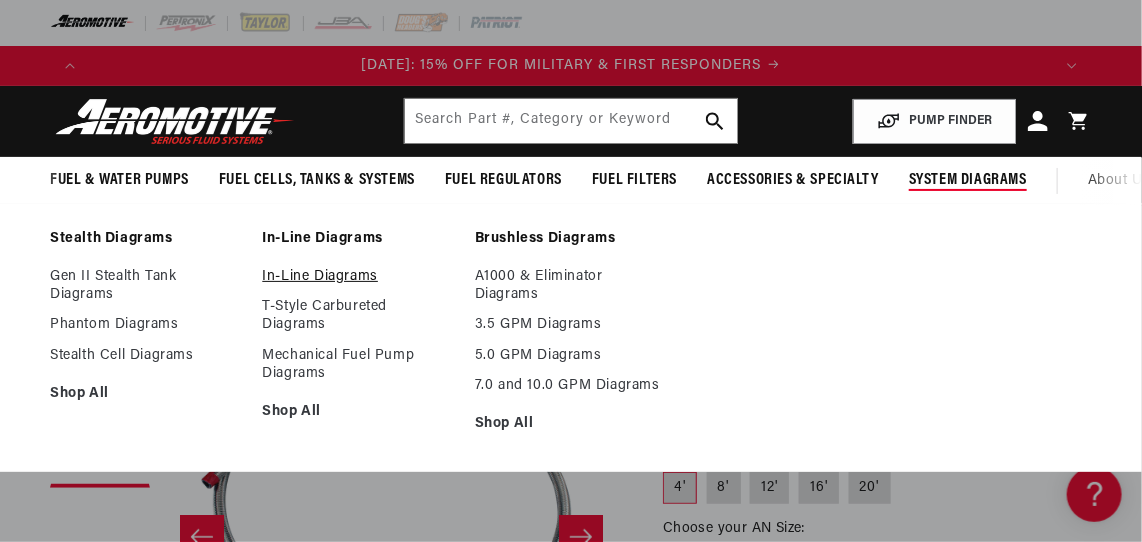 drag, startPoint x: 1007, startPoint y: 195, endPoint x: 329, endPoint y: 300, distance: 686.08234 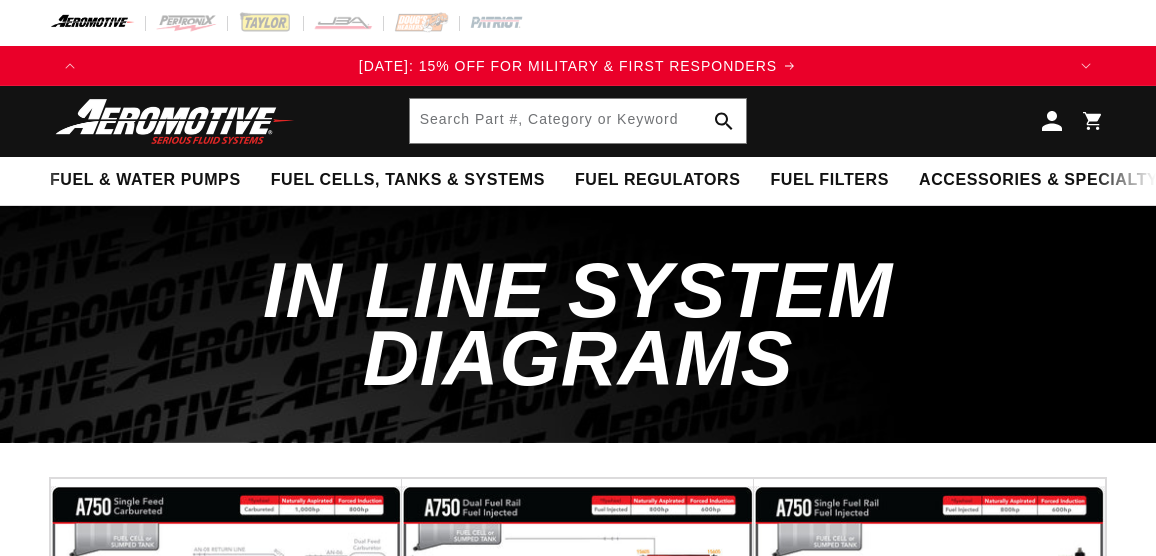 click on "In Line System Diagrams" at bounding box center [578, 324] 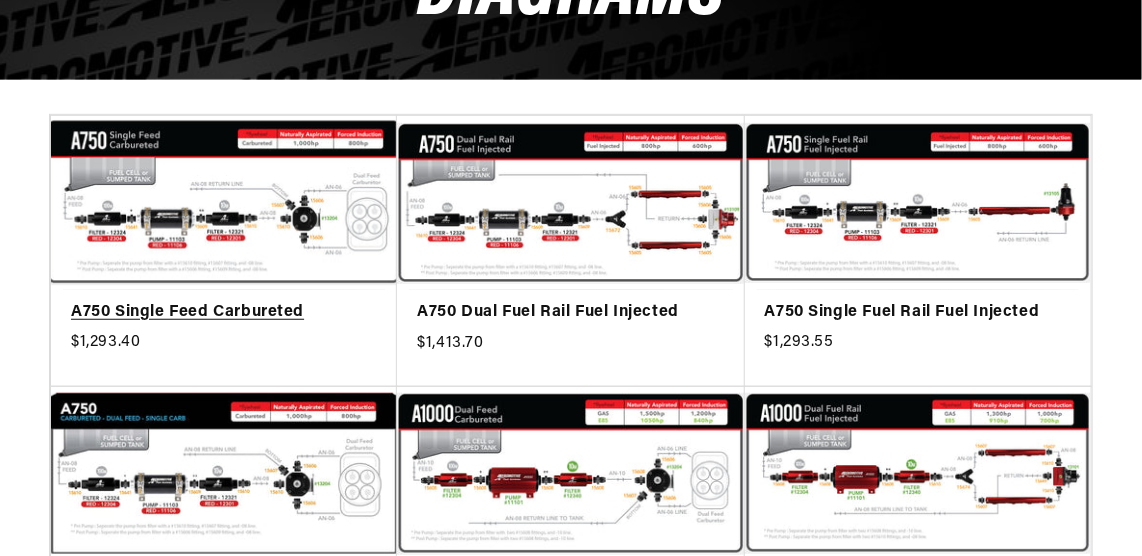 scroll, scrollTop: 727, scrollLeft: 0, axis: vertical 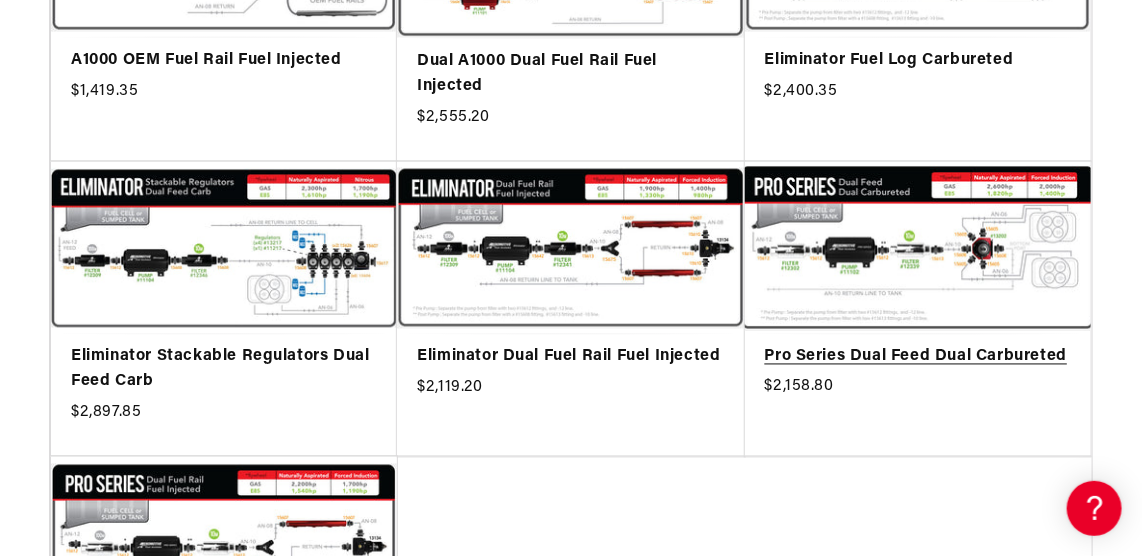 click on "Pro Series Dual Feed Dual Carbureted" at bounding box center [918, 358] 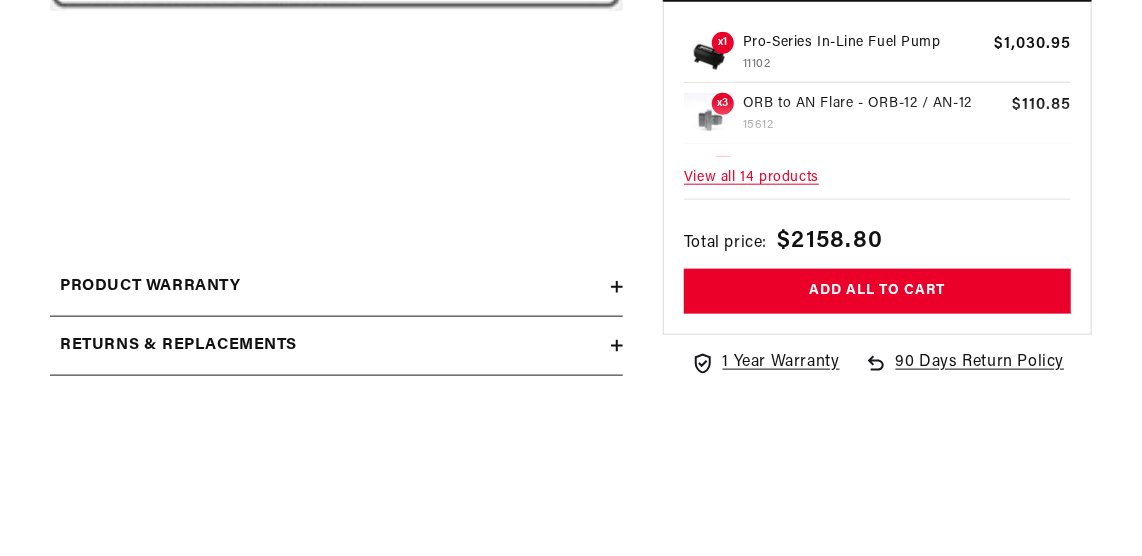 scroll, scrollTop: 1055, scrollLeft: 0, axis: vertical 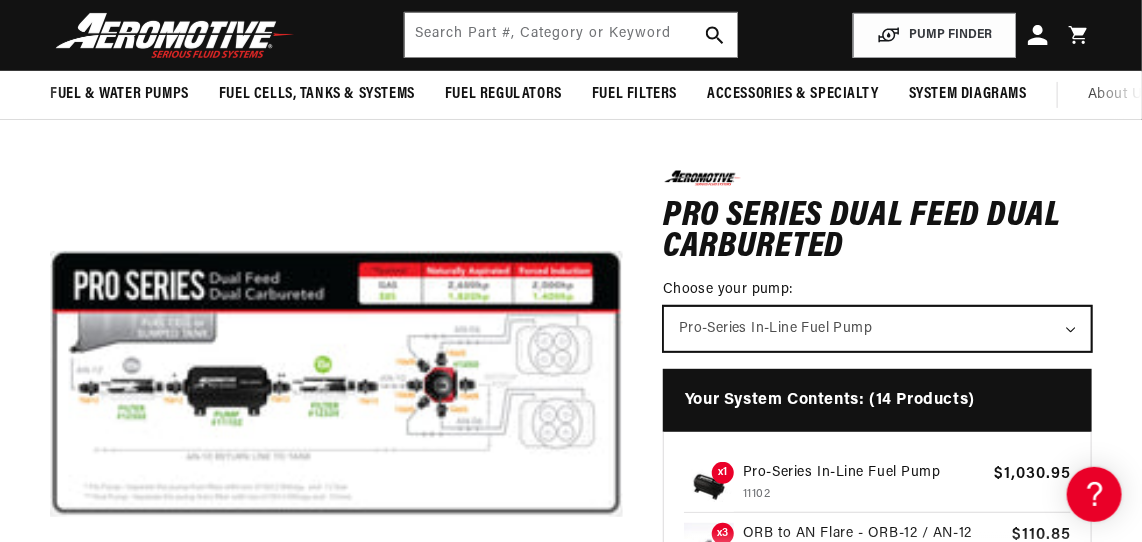 click on "Pro-Series In-Line Fuel Pump" at bounding box center (877, 328) 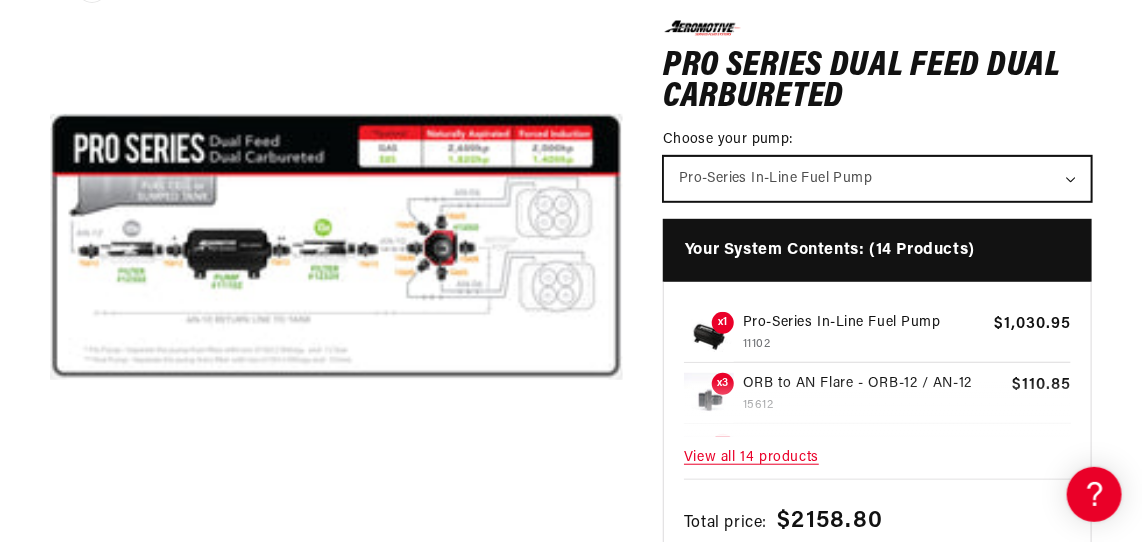 scroll, scrollTop: 363, scrollLeft: 0, axis: vertical 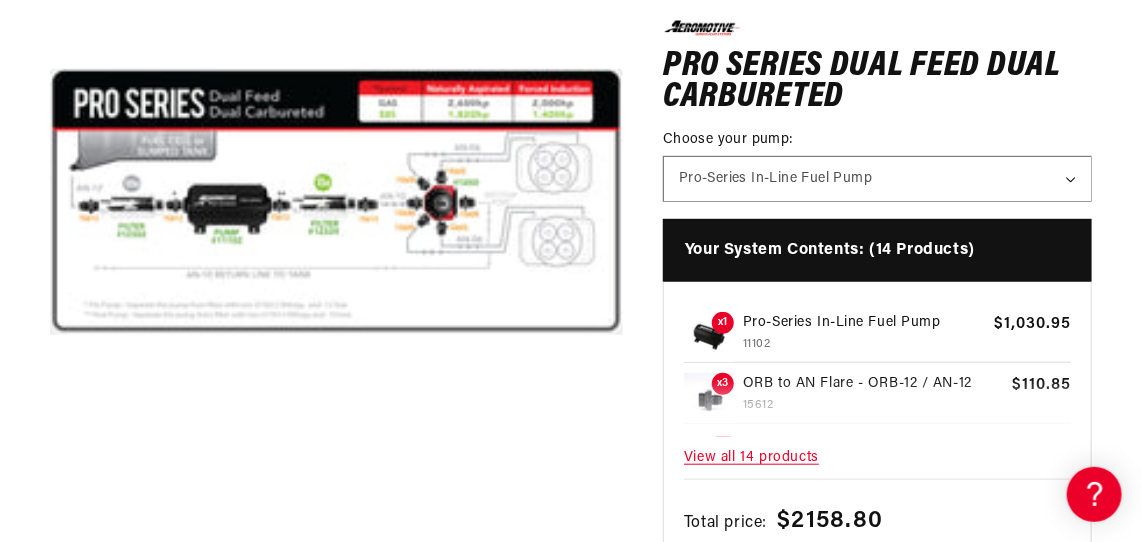 click on "Open media 1 in modal" at bounding box center (50, 488) 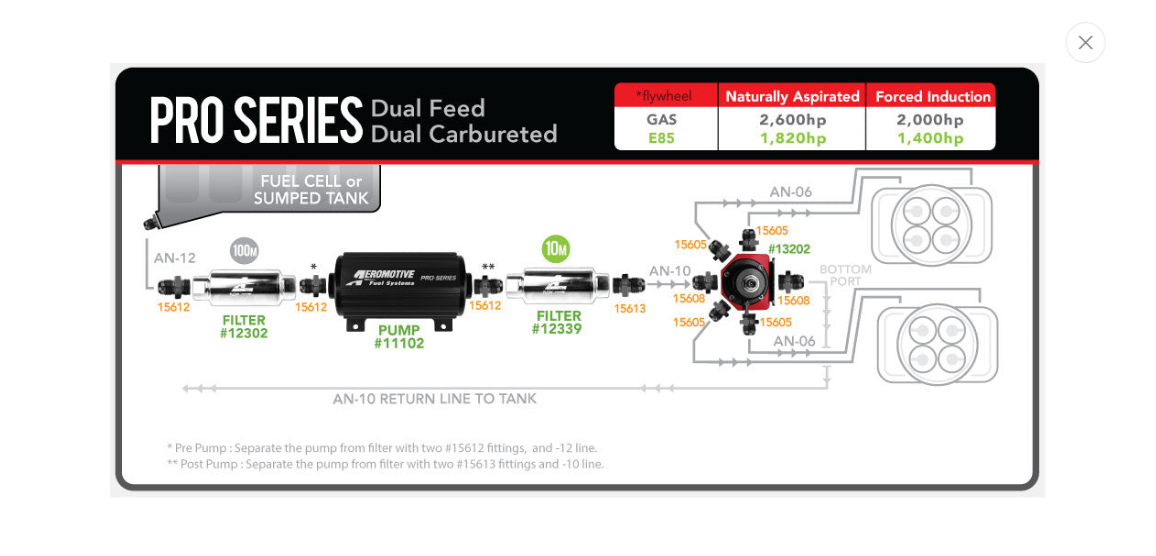 scroll, scrollTop: 0, scrollLeft: 964, axis: horizontal 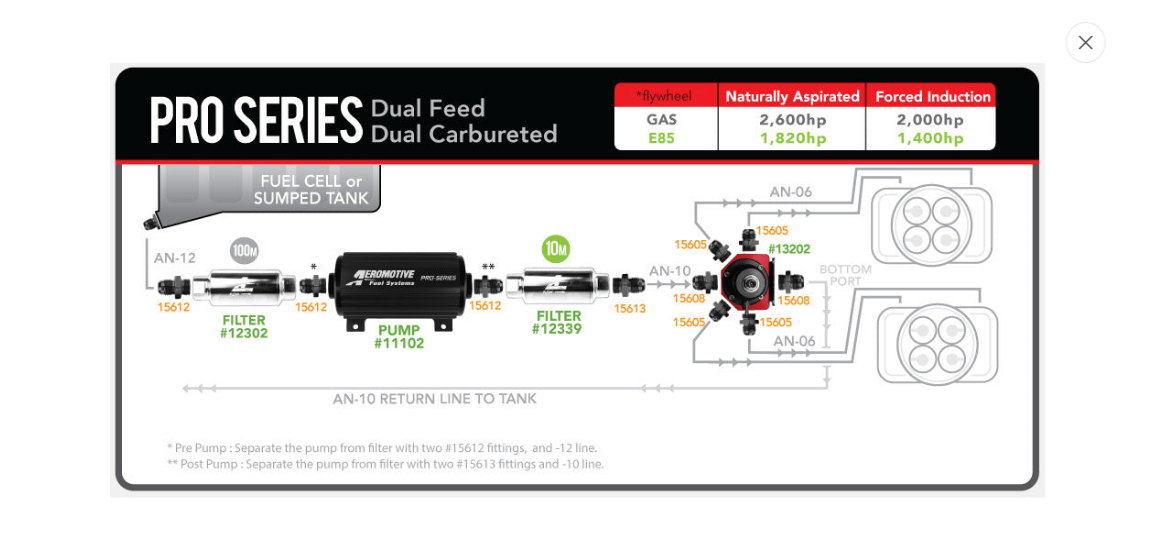 click 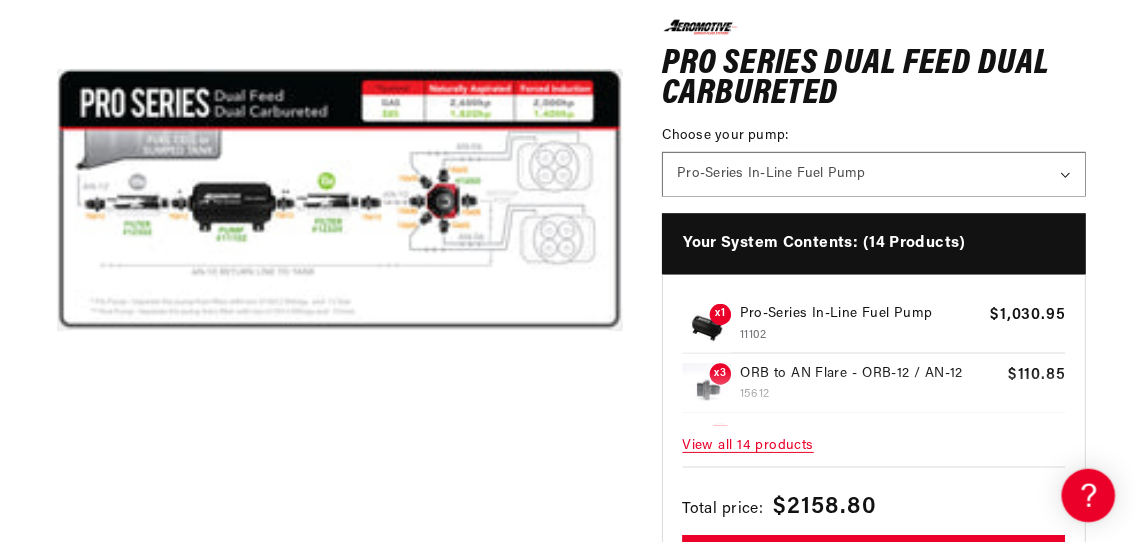 scroll, scrollTop: 0, scrollLeft: 1902, axis: horizontal 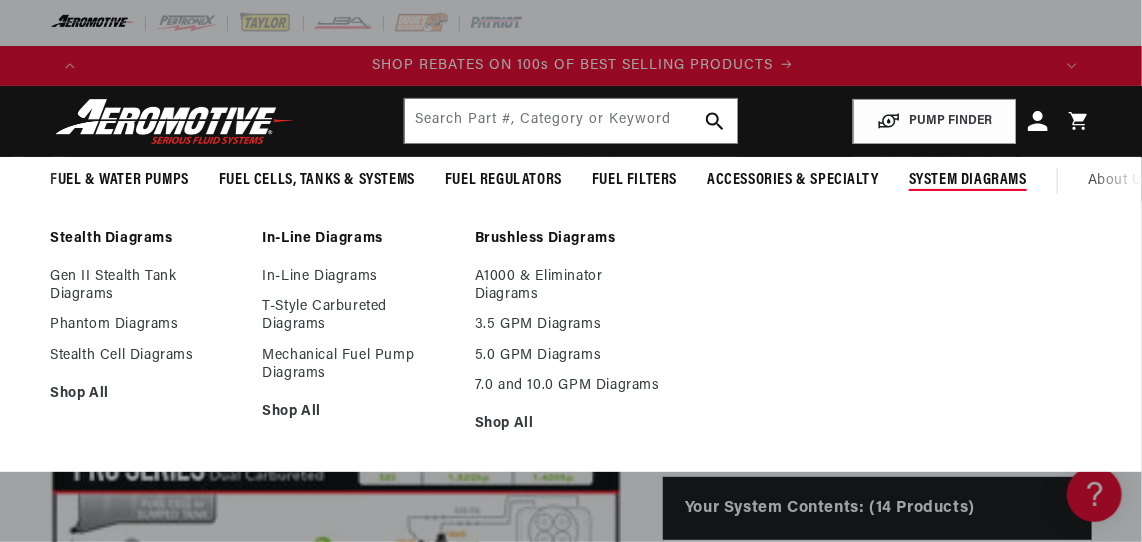 click on "System Diagrams" at bounding box center (968, 180) 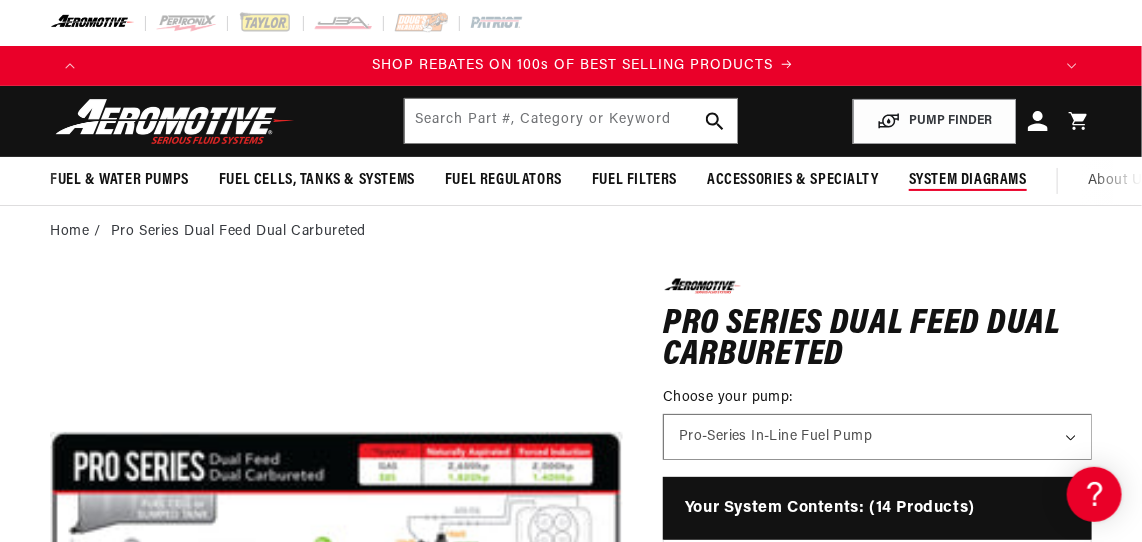 click on "System Diagrams" at bounding box center (968, 180) 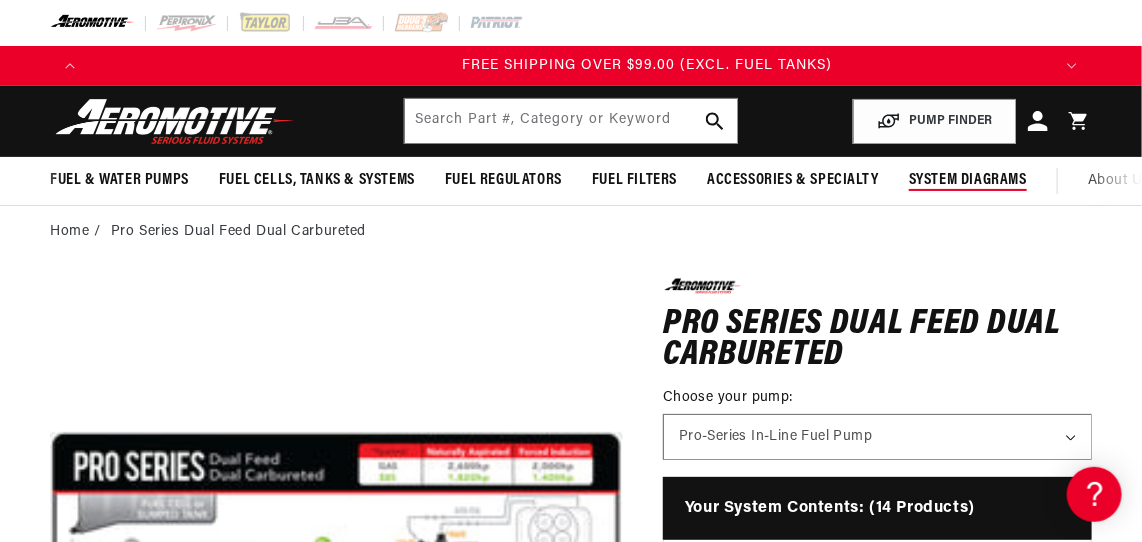 scroll, scrollTop: 0, scrollLeft: 1902, axis: horizontal 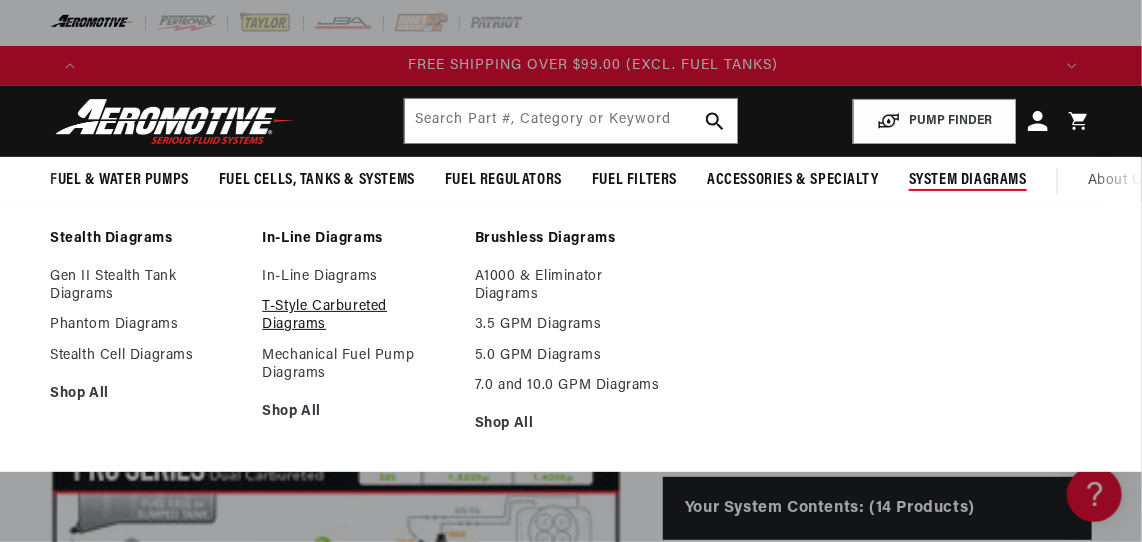 drag, startPoint x: 972, startPoint y: 187, endPoint x: 314, endPoint y: 336, distance: 674.6592 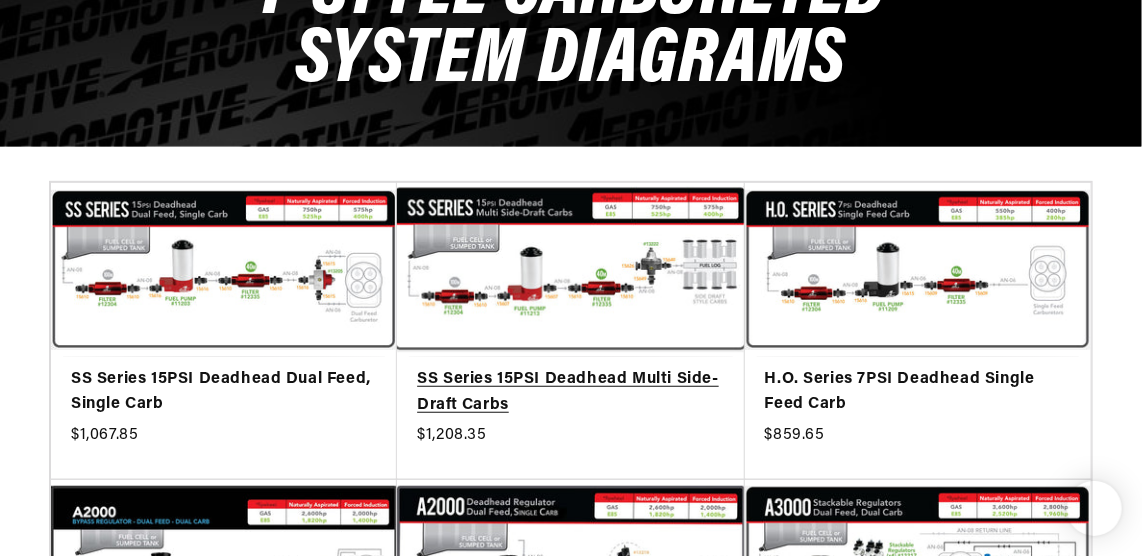 scroll, scrollTop: 454, scrollLeft: 0, axis: vertical 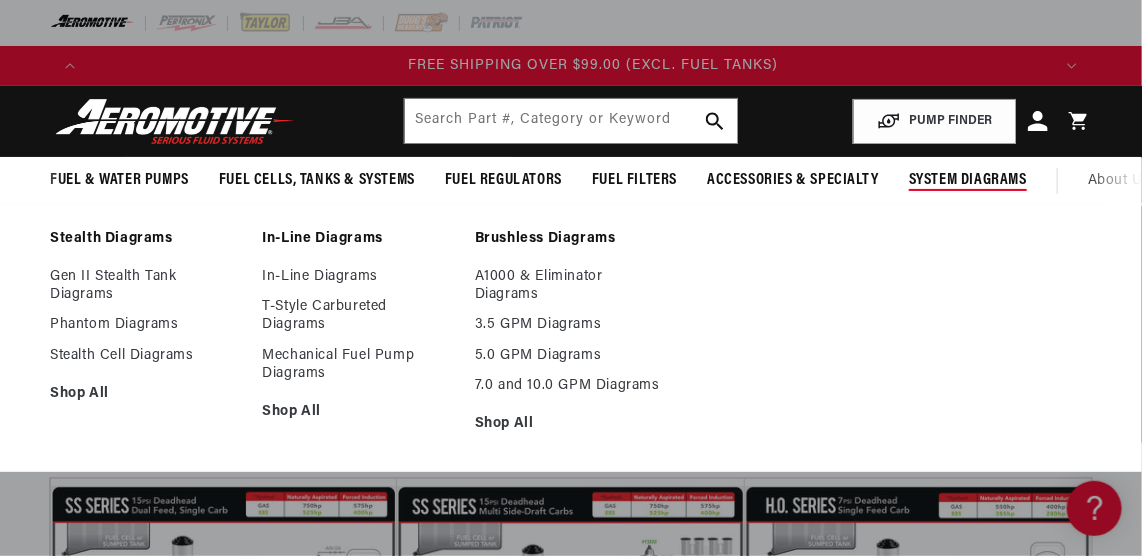 click on "System Diagrams" at bounding box center (968, 180) 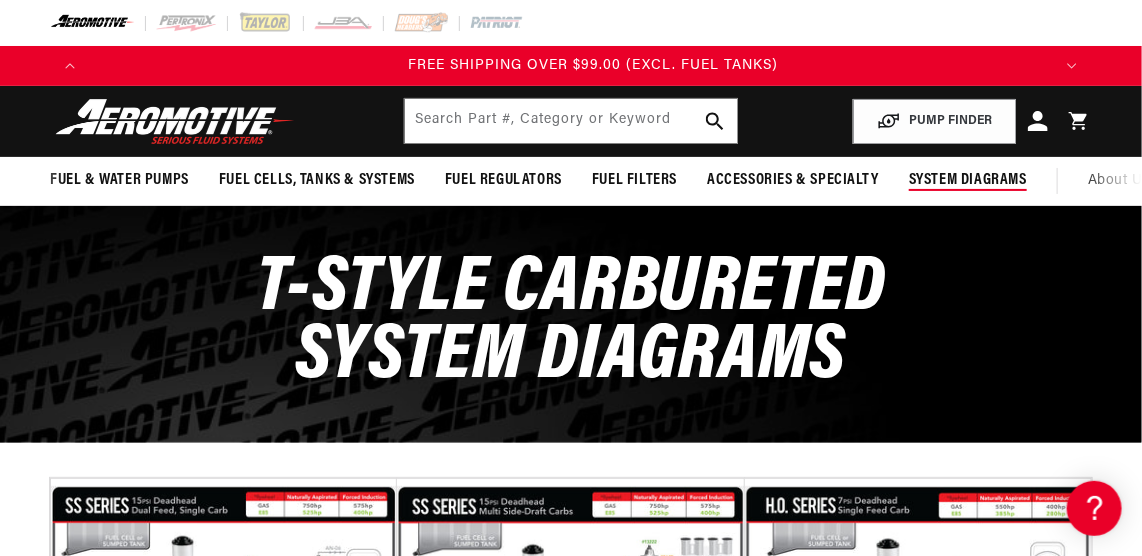 click on "System Diagrams" at bounding box center [968, 180] 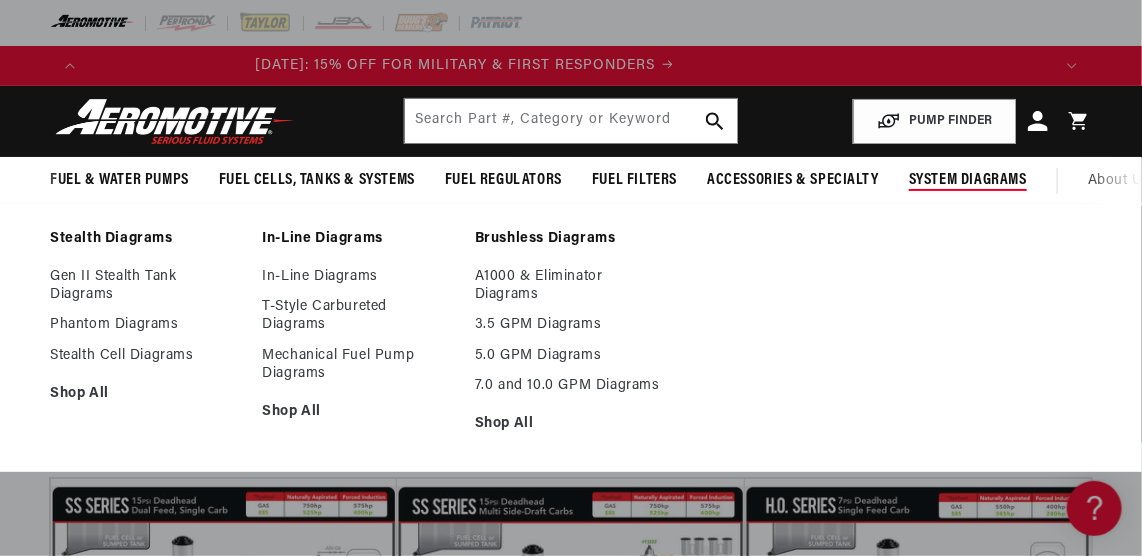 scroll, scrollTop: 0, scrollLeft: 0, axis: both 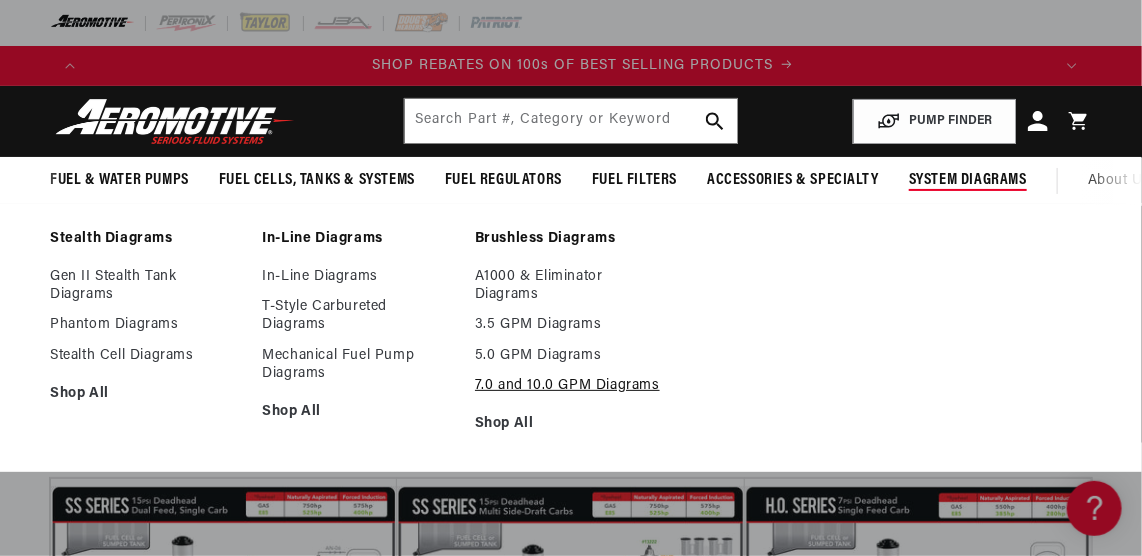 drag, startPoint x: 1010, startPoint y: 190, endPoint x: 509, endPoint y: 419, distance: 550.8557 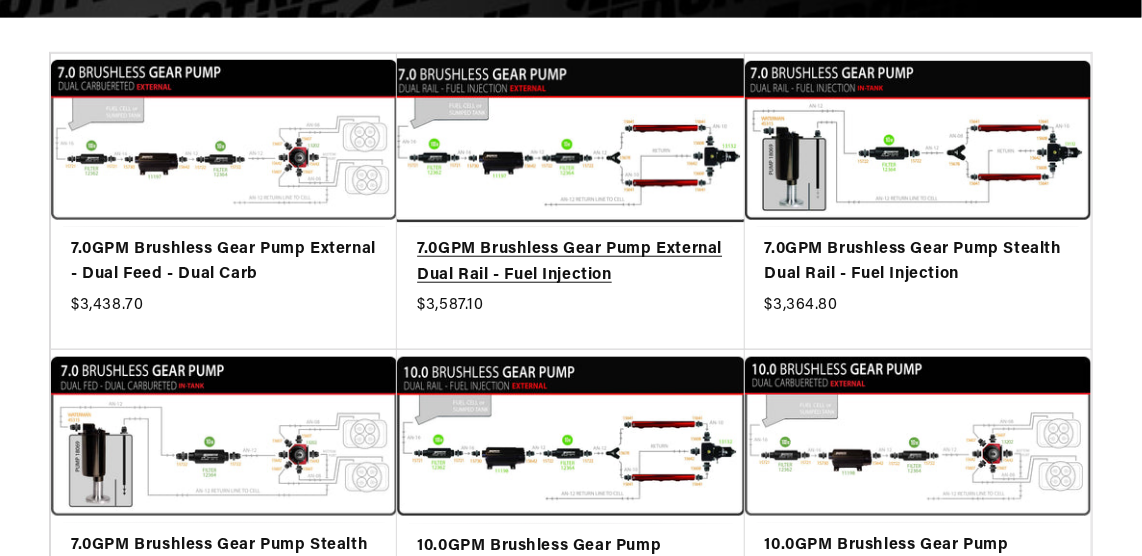 scroll, scrollTop: 636, scrollLeft: 0, axis: vertical 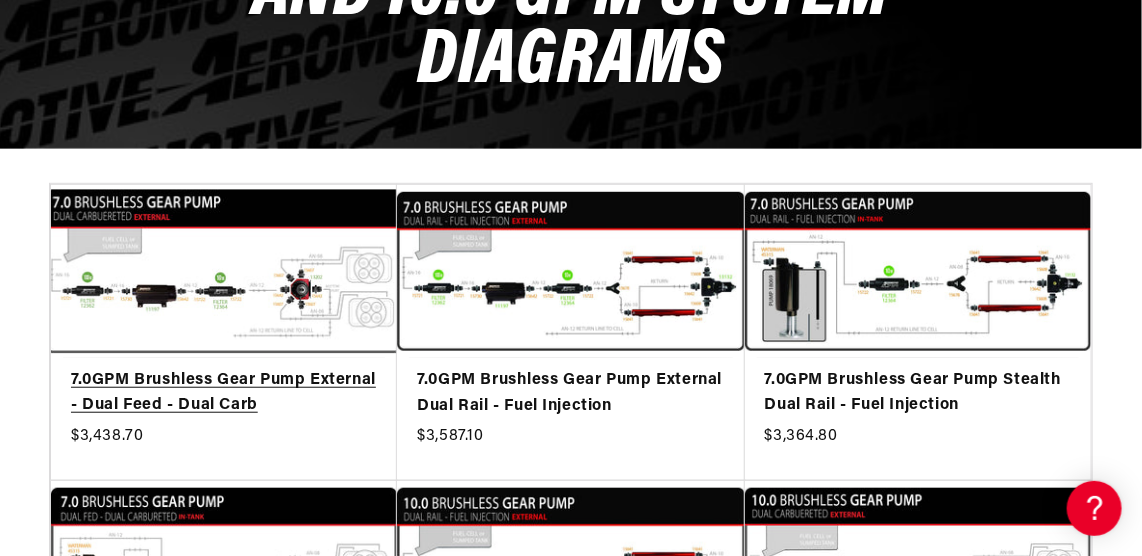 click on "7.0GPM Brushless Gear Pump External - Dual Feed - Dual Carb" at bounding box center [224, 393] 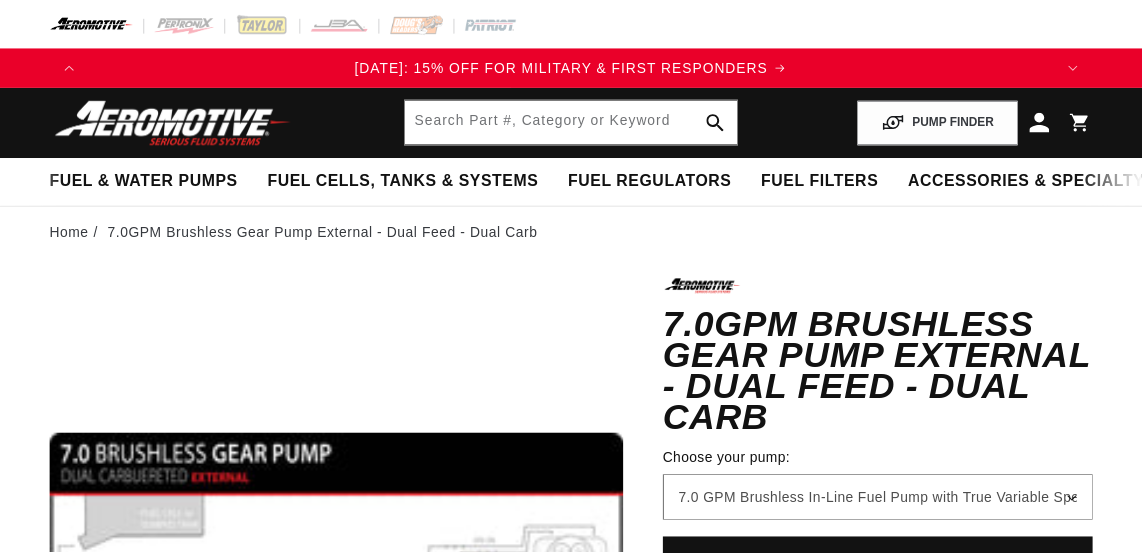 scroll, scrollTop: 0, scrollLeft: 0, axis: both 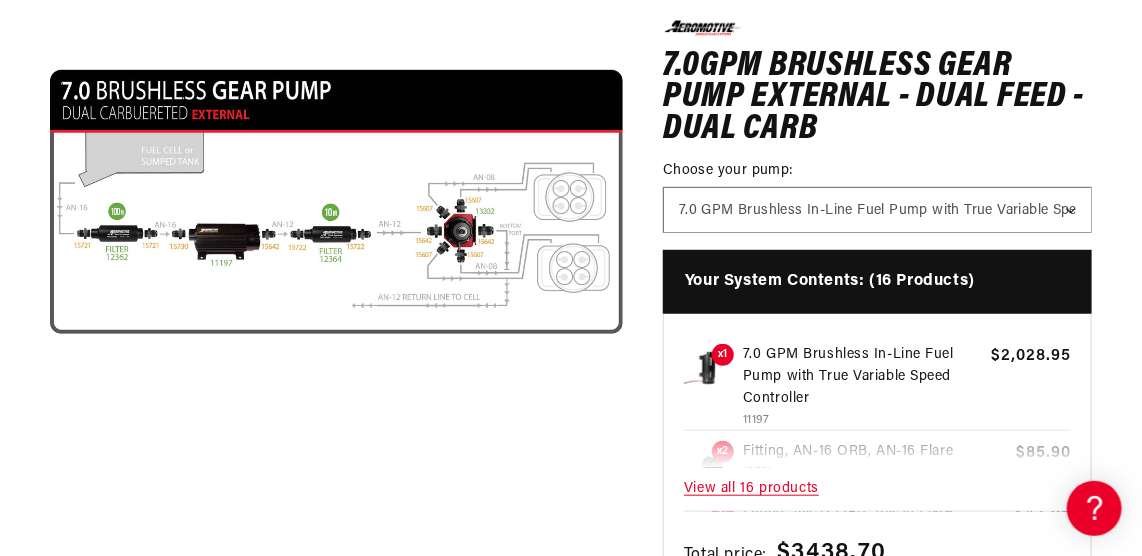 click on "Open media 1 in modal" at bounding box center (50, 488) 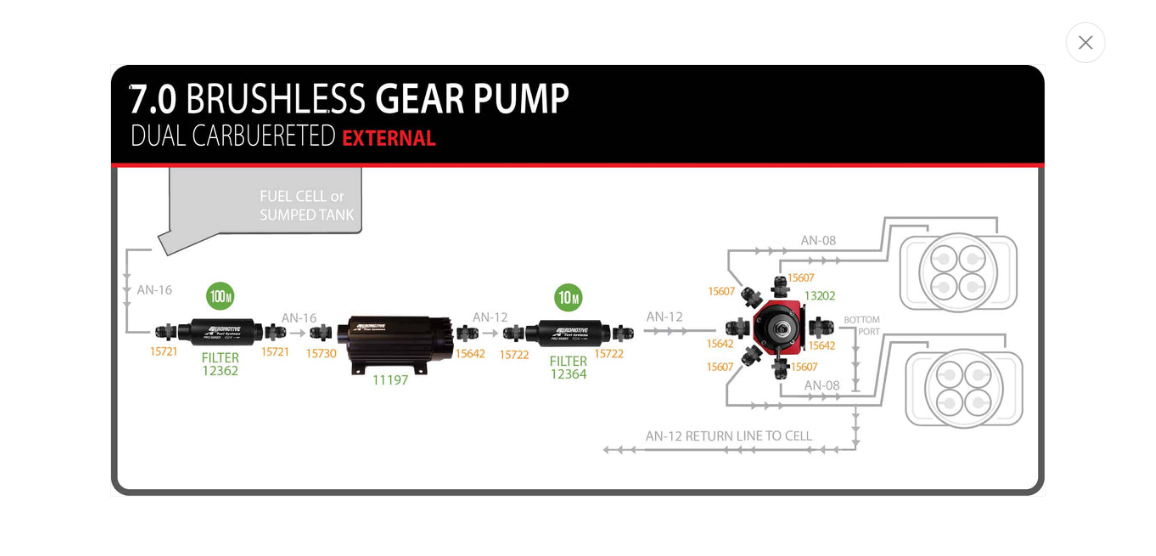 scroll, scrollTop: 0, scrollLeft: 0, axis: both 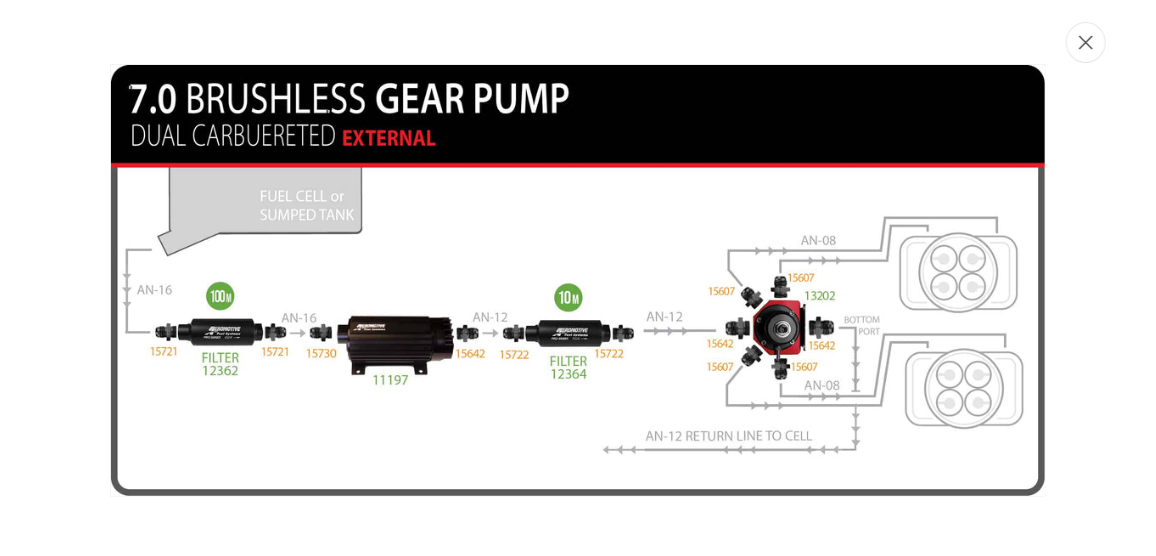 click at bounding box center [1086, 42] 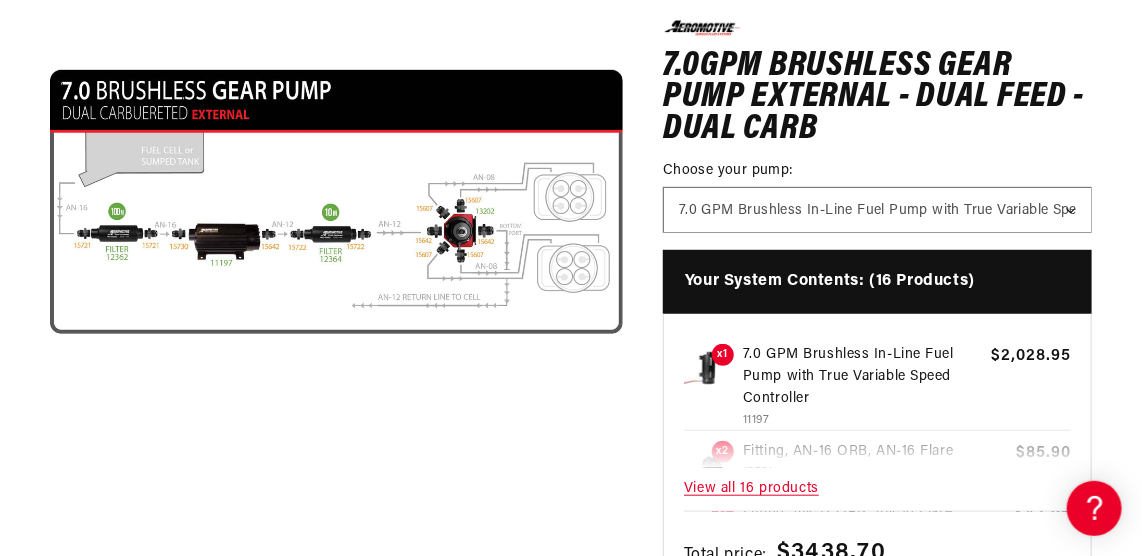 scroll, scrollTop: 0, scrollLeft: 964, axis: horizontal 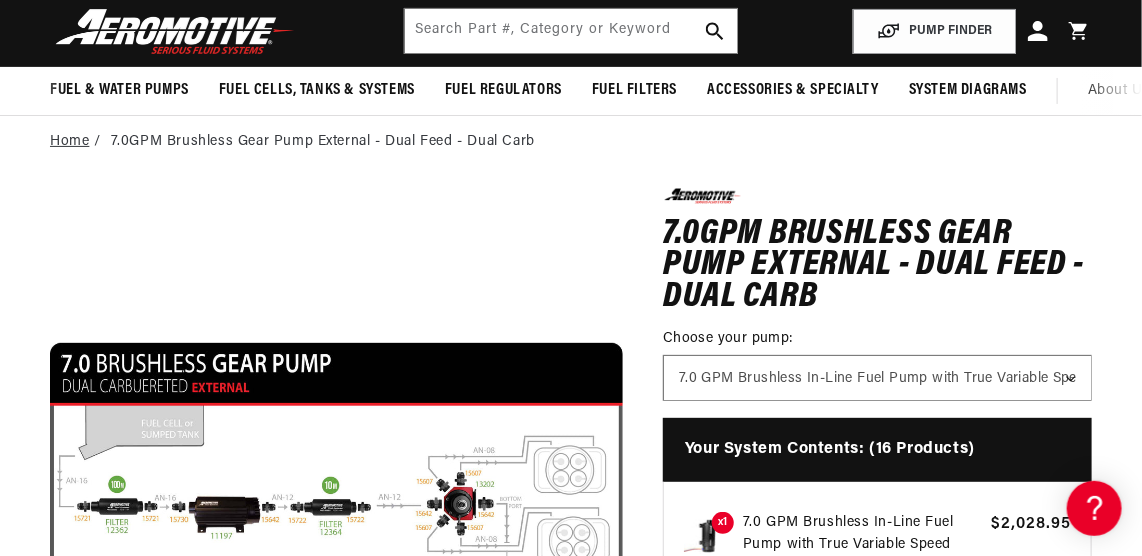 click on "Home" at bounding box center [69, 142] 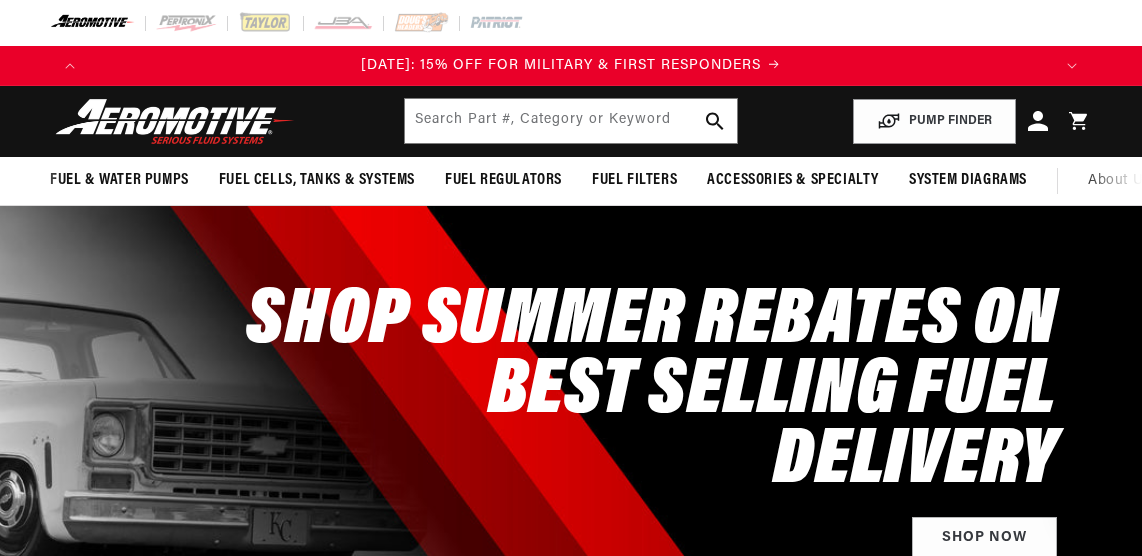 scroll, scrollTop: 0, scrollLeft: 0, axis: both 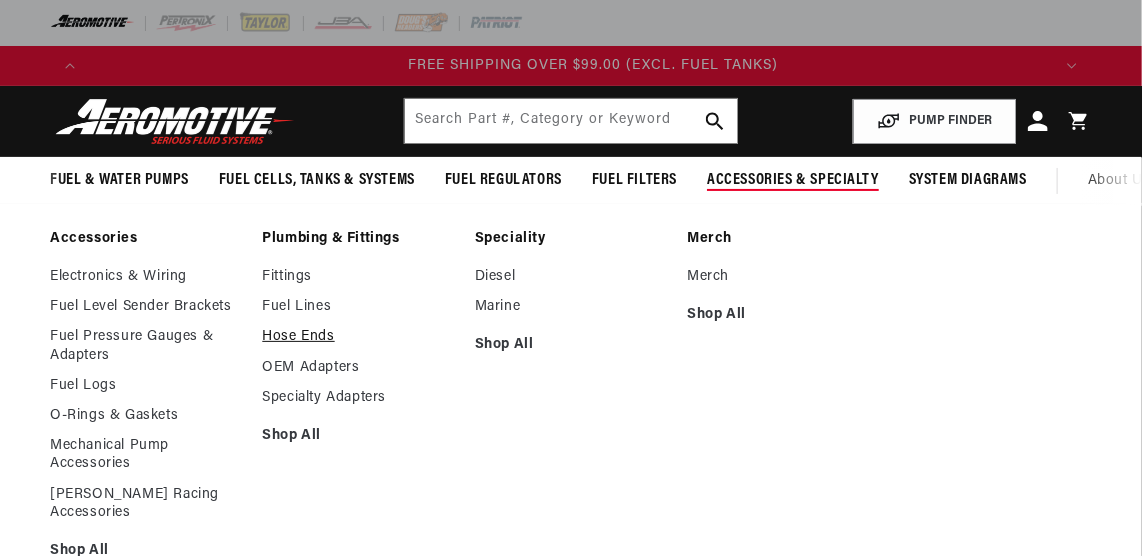 drag, startPoint x: 838, startPoint y: 189, endPoint x: 284, endPoint y: 367, distance: 581.89343 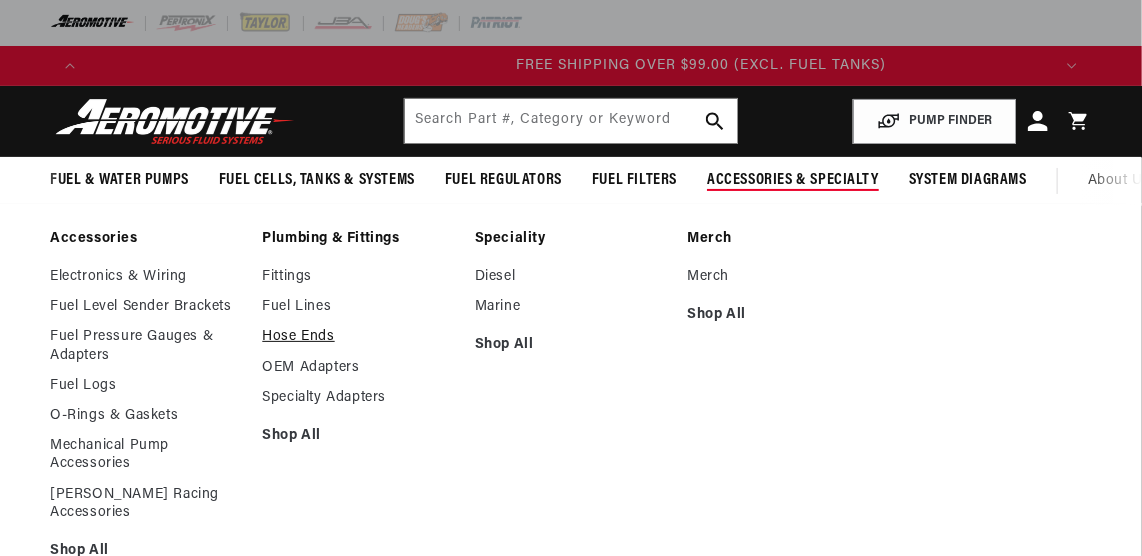 scroll, scrollTop: 0, scrollLeft: 1256, axis: horizontal 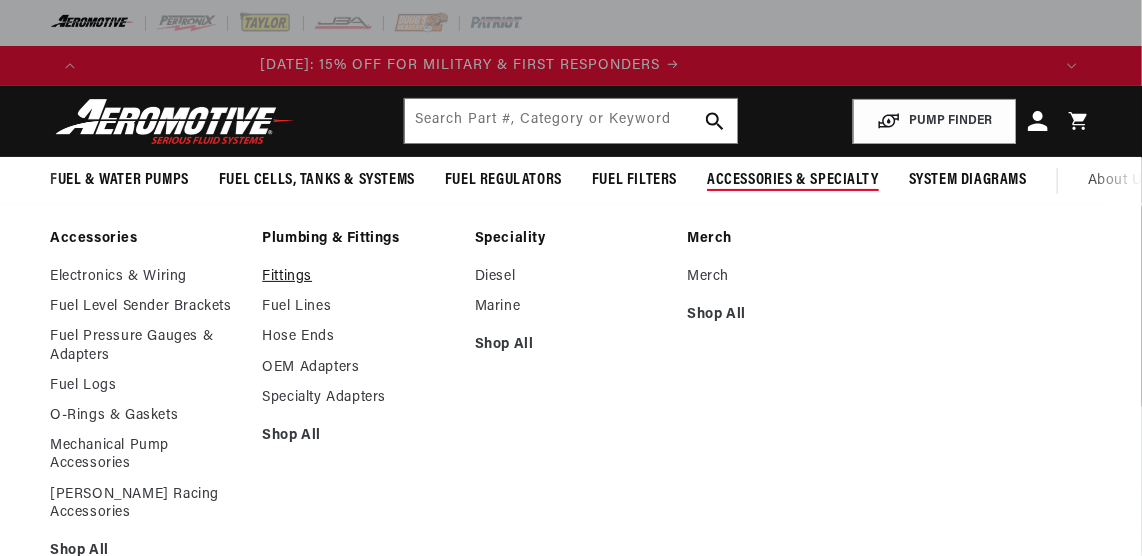 drag, startPoint x: 812, startPoint y: 191, endPoint x: 285, endPoint y: 306, distance: 539.40155 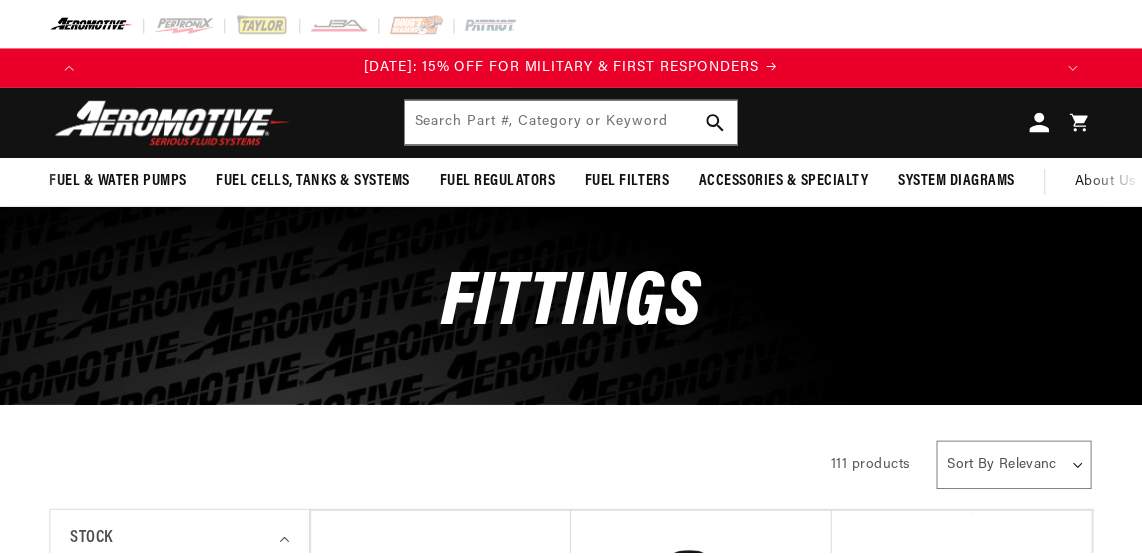 scroll, scrollTop: 0, scrollLeft: 0, axis: both 